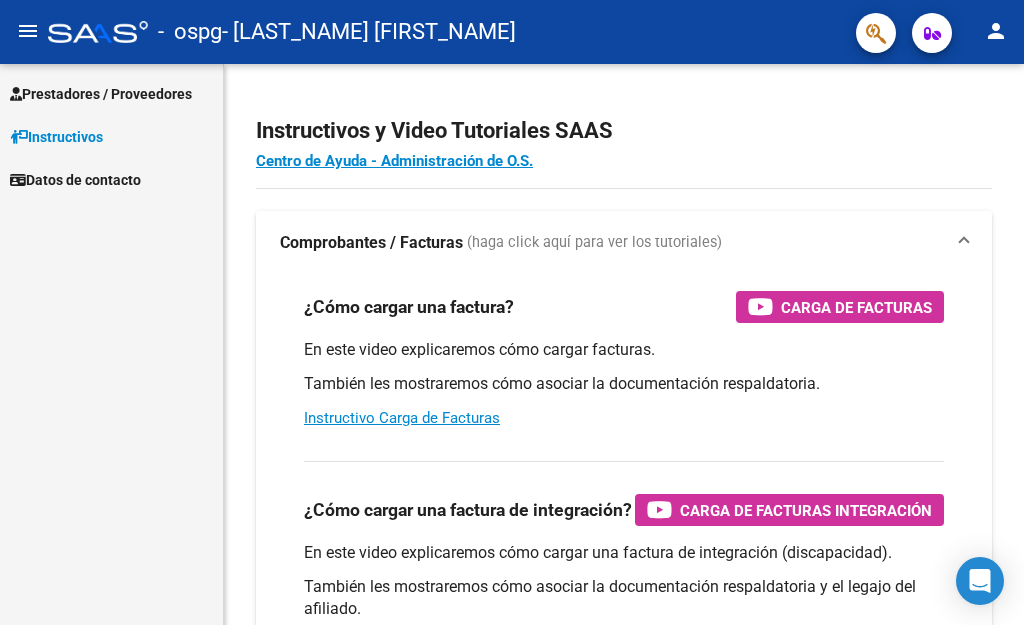 scroll, scrollTop: 0, scrollLeft: 0, axis: both 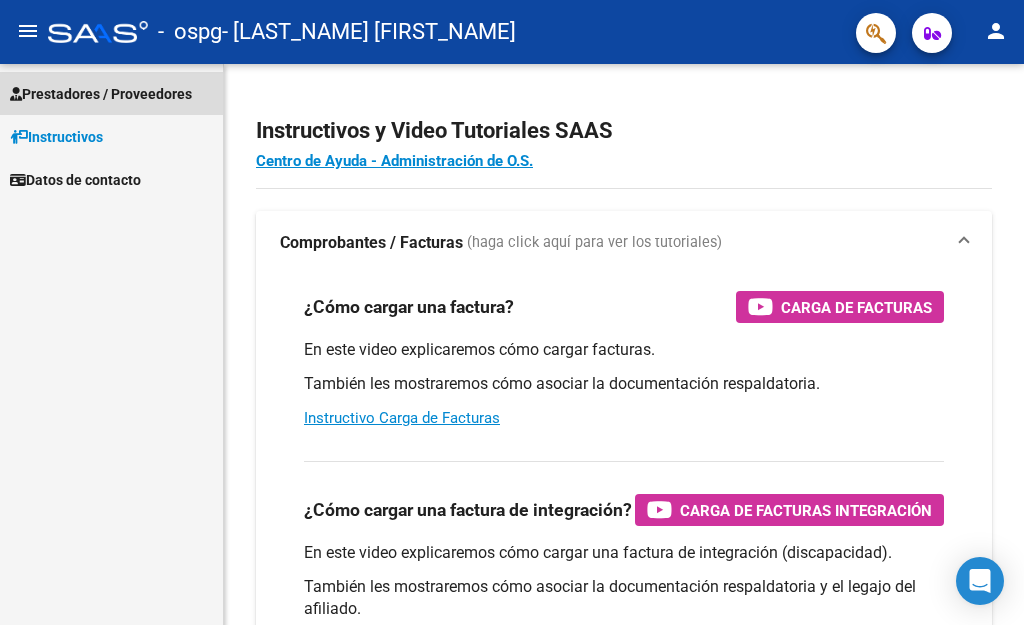 click on "Prestadores / Proveedores" at bounding box center (101, 94) 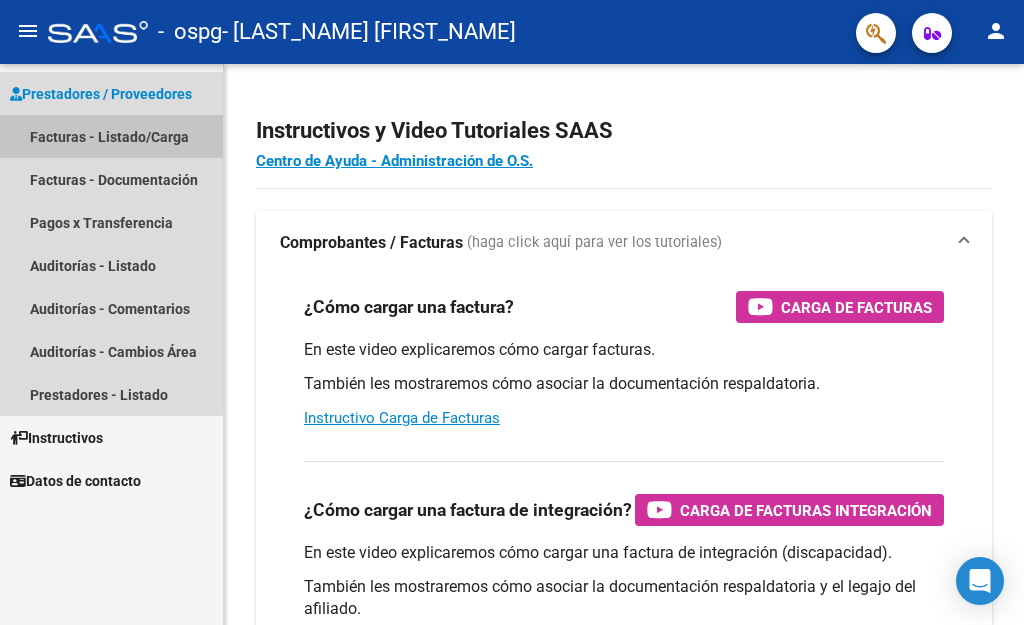 click on "Facturas - Listado/Carga" at bounding box center [111, 136] 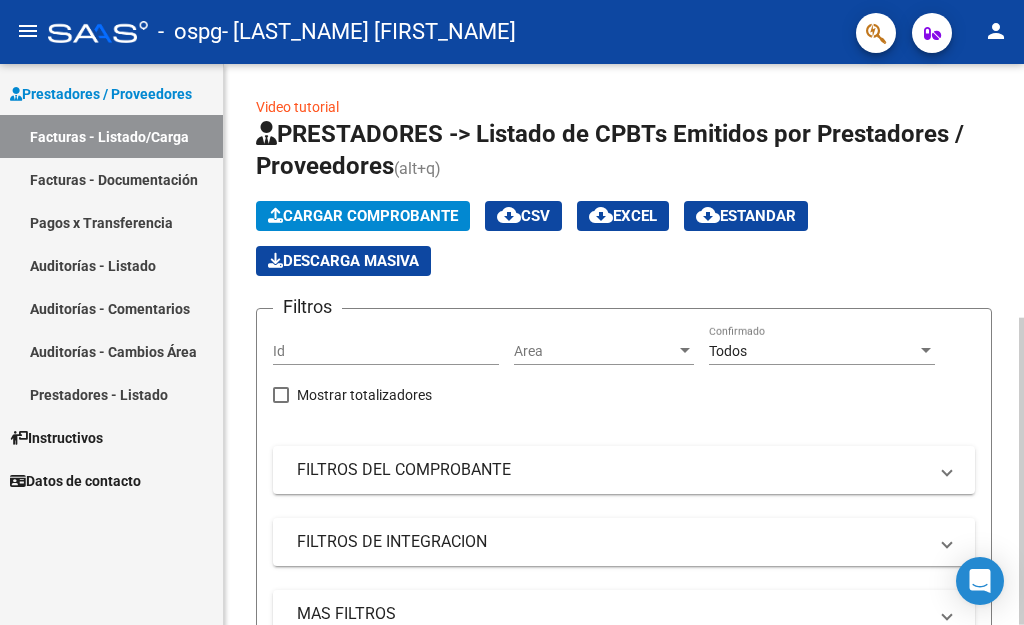 click on "Cargar Comprobante" 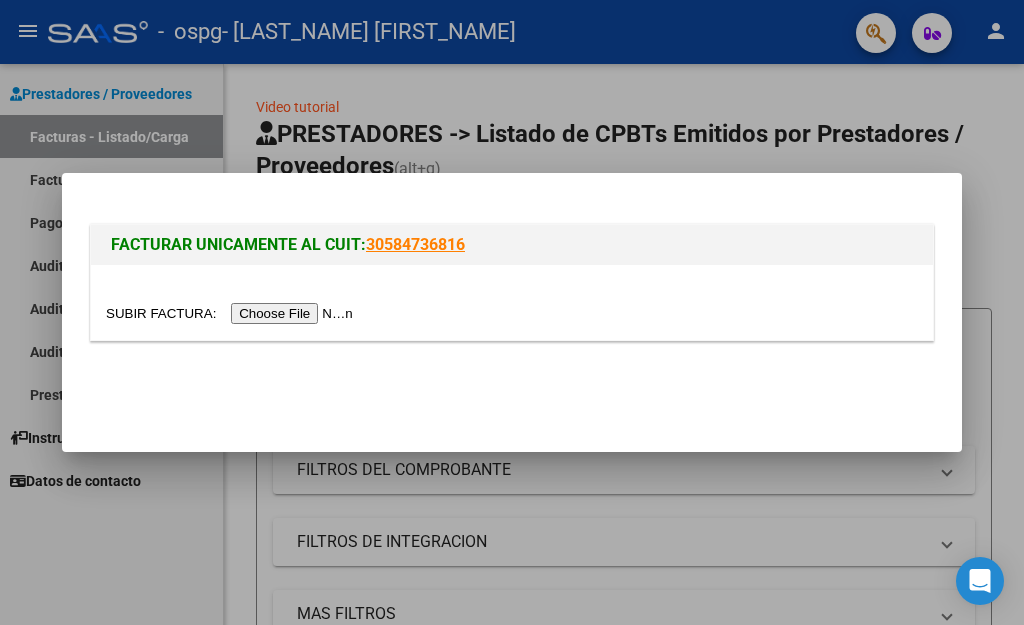 click at bounding box center [232, 313] 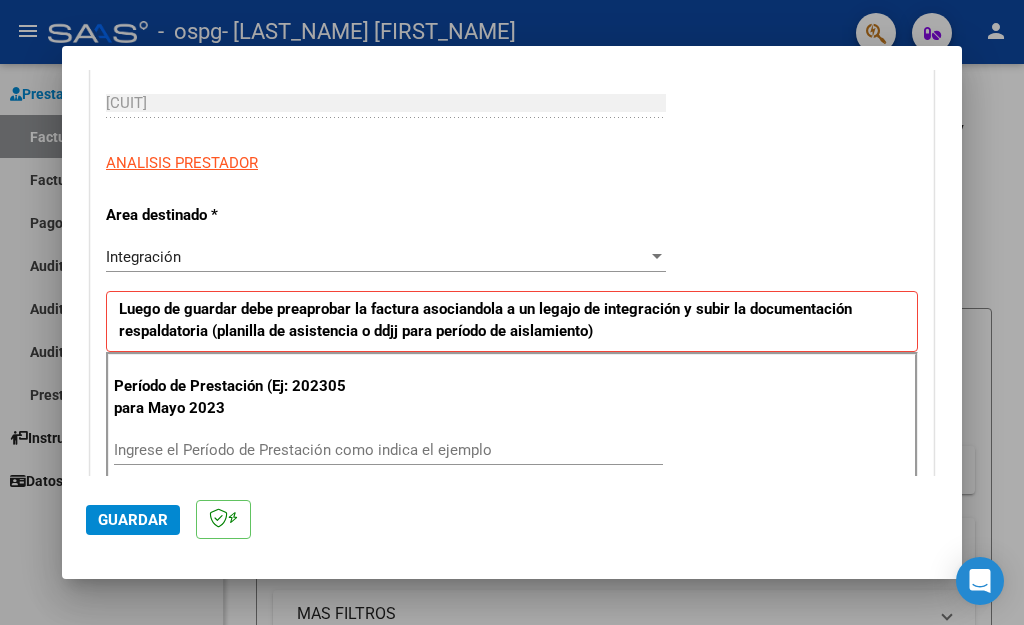 scroll, scrollTop: 500, scrollLeft: 0, axis: vertical 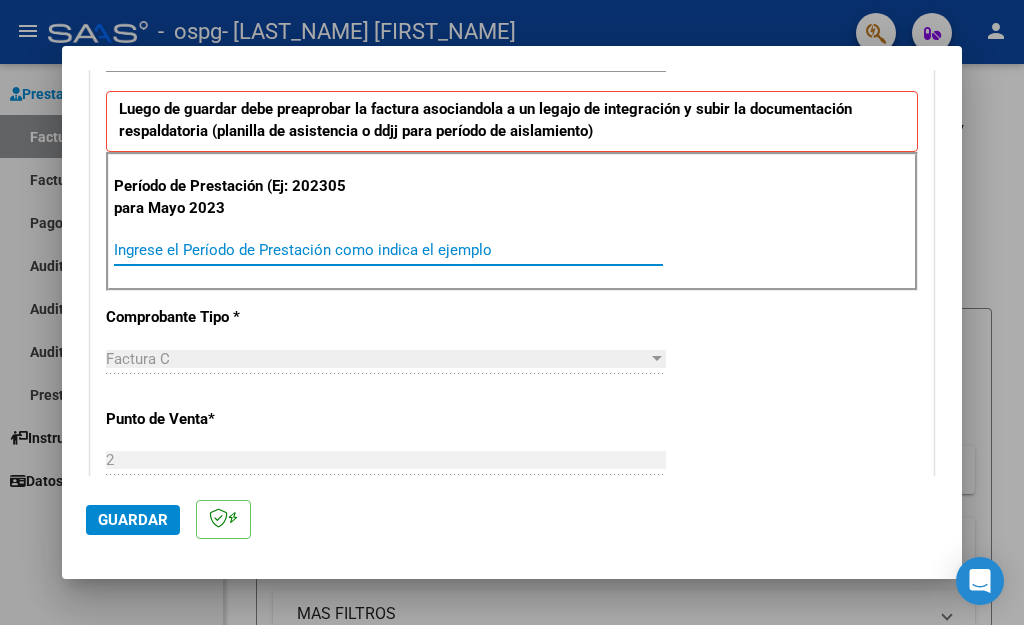 click on "Ingrese el Período de Prestación como indica el ejemplo" at bounding box center [388, 250] 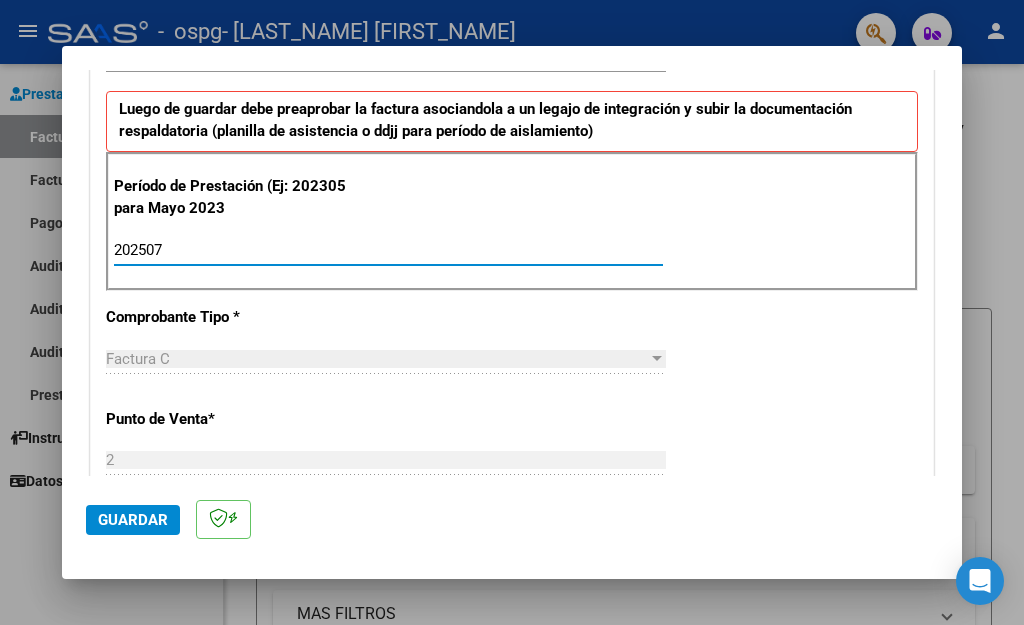 type on "202507" 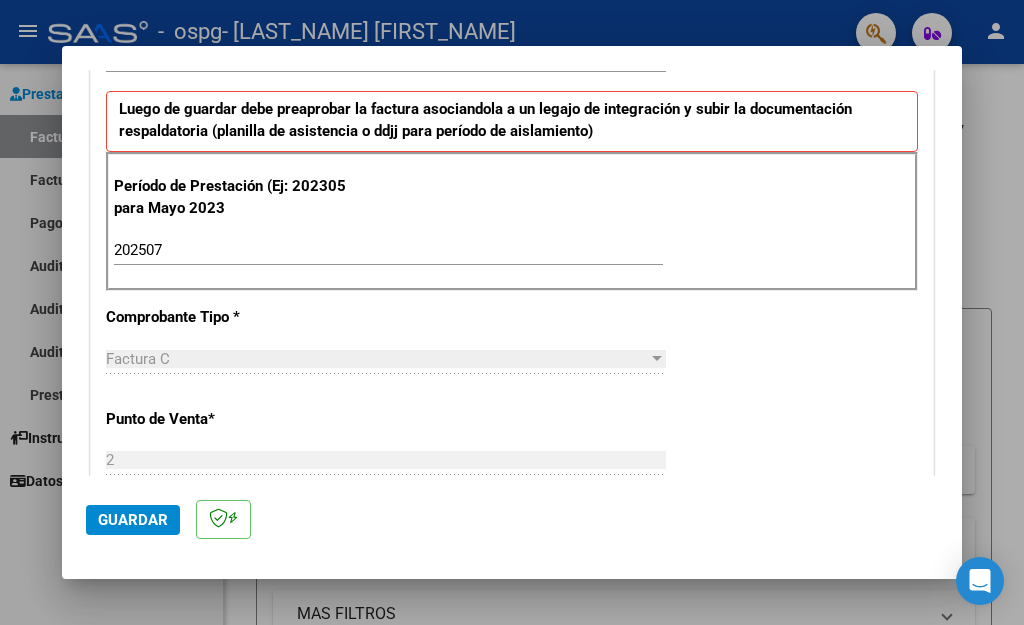 click on "CUIT  *   [CUIT] Ingresar CUIT  ANALISIS PRESTADOR  Area destinado * Integración Seleccionar Area Luego de guardar debe preaprobar la factura asociandola a un legajo de integración y subir la documentación respaldatoria (planilla de asistencia o ddjj para período de aislamiento)  Período de Prestación (Ej: 202305 para Mayo 2023    [DATE] Ingrese el Período de Prestación como indica el ejemplo   Comprobante Tipo * Factura C Seleccionar Tipo Punto de Venta  *   2 Ingresar el Nro.  Número  *   456 Ingresar el Nro.  Monto  *   $ 98.964,88 Ingresar el monto  Fecha del Cpbt.  *   [DATE] Ingresar la fecha  CAE / CAEA (no ingrese CAI)    [CAE] Ingresar el CAE o CAEA (no ingrese CAI)  Fecha de Vencimiento    Ingresar la fecha  Ref. Externa    Ingresar la ref.  N° Liquidación    Ingresar el N° Liquidación" at bounding box center (512, 554) 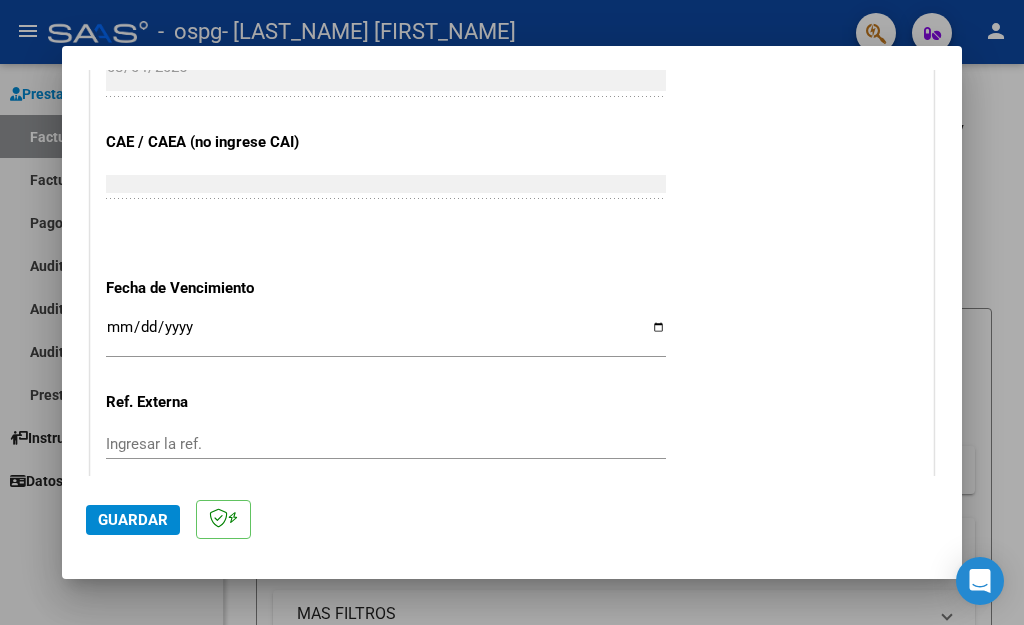 scroll, scrollTop: 1200, scrollLeft: 0, axis: vertical 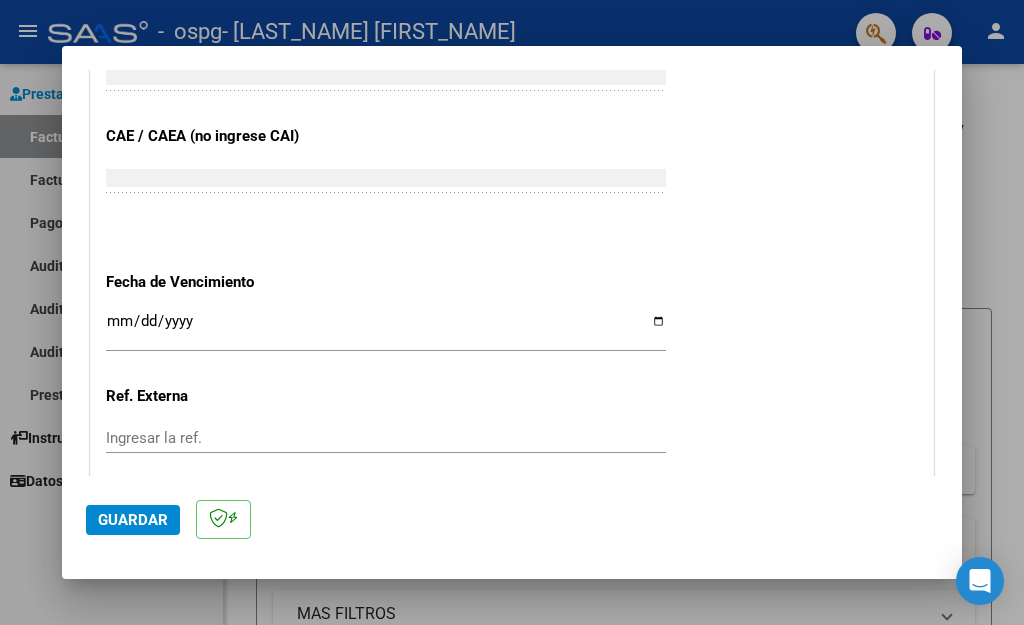 click on "Ingresar la fecha" at bounding box center [386, 329] 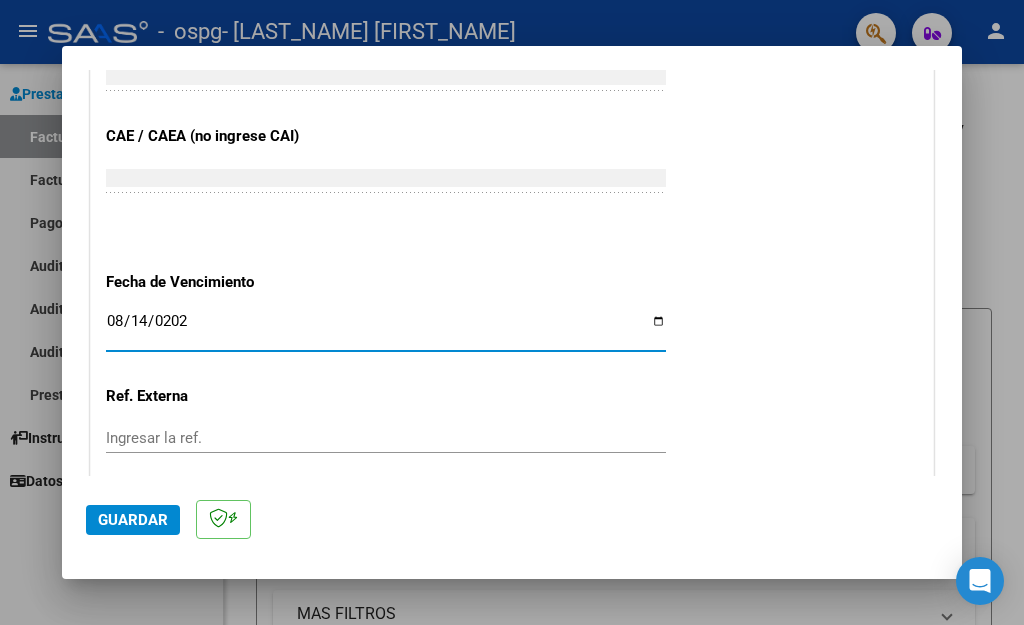 type on "2025-08-14" 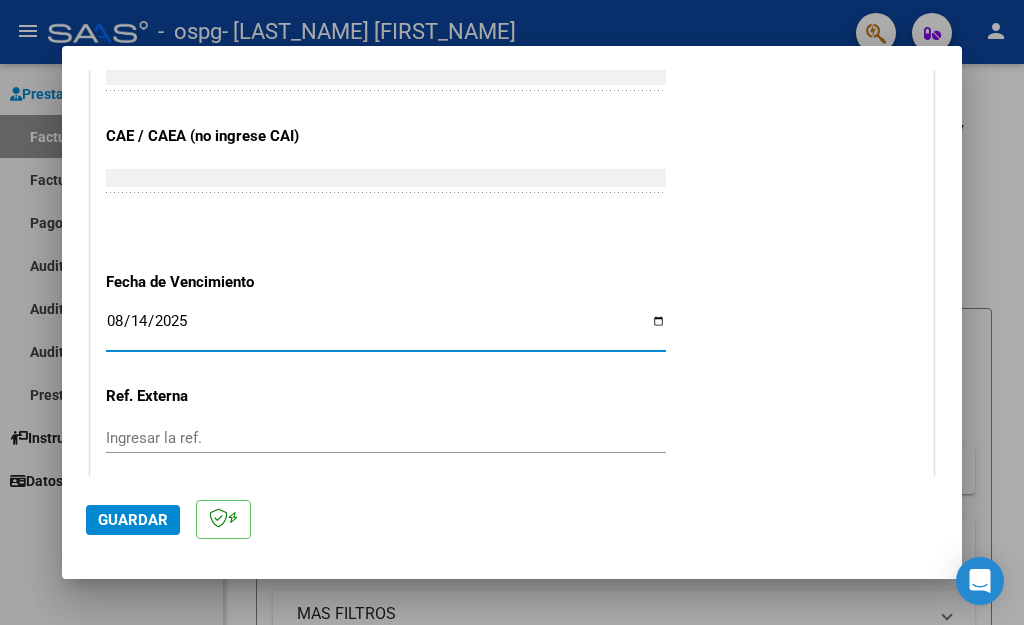 click on "CUIT  *   [CUIT] Ingresar CUIT  ANALISIS PRESTADOR  Area destinado * Integración Seleccionar Area Luego de guardar debe preaprobar la factura asociandola a un legajo de integración y subir la documentación respaldatoria (planilla de asistencia o ddjj para período de aislamiento)  Período de Prestación (Ej: 202305 para Mayo 2023    [DATE] Ingrese el Período de Prestación como indica el ejemplo   Comprobante Tipo * Factura C Seleccionar Tipo Punto de Venta  *   2 Ingresar el Nro.  Número  *   456 Ingresar el Nro.  Monto  *   $ 98.964,88 Ingresar el monto  Fecha del Cpbt.  *   [DATE] Ingresar la fecha  CAE / CAEA (no ingrese CAI)    [CAE] Ingresar el CAE o CAEA (no ingrese CAI)  Fecha de Vencimiento    [DATE] Ingresar la fecha  Ref. Externa    Ingresar la ref.  N° Liquidación    Ingresar el N° Liquidación" at bounding box center (512, -146) 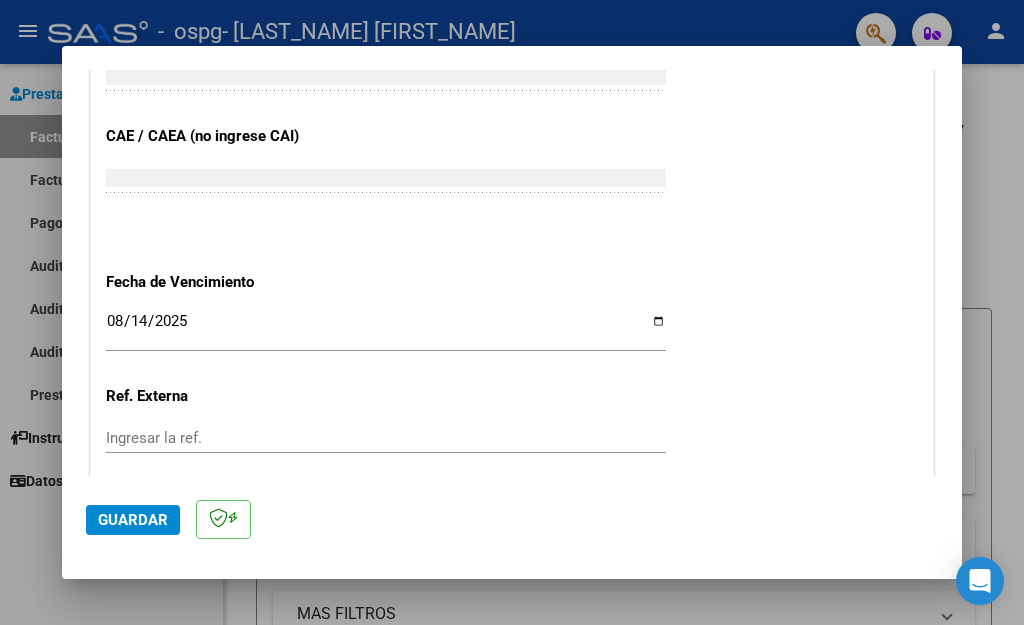 scroll, scrollTop: 1300, scrollLeft: 0, axis: vertical 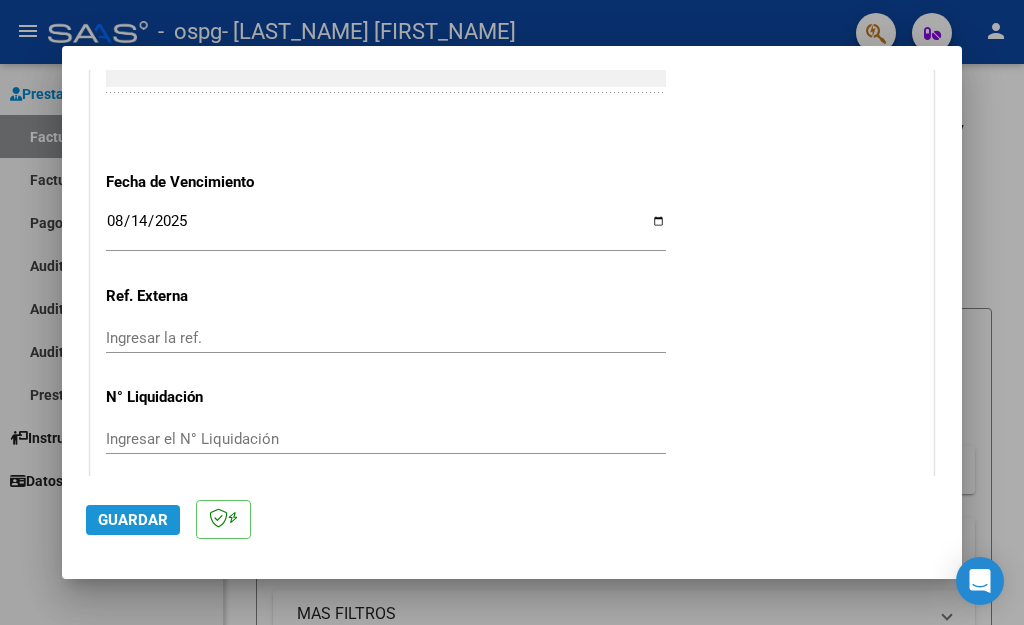 click on "Guardar" 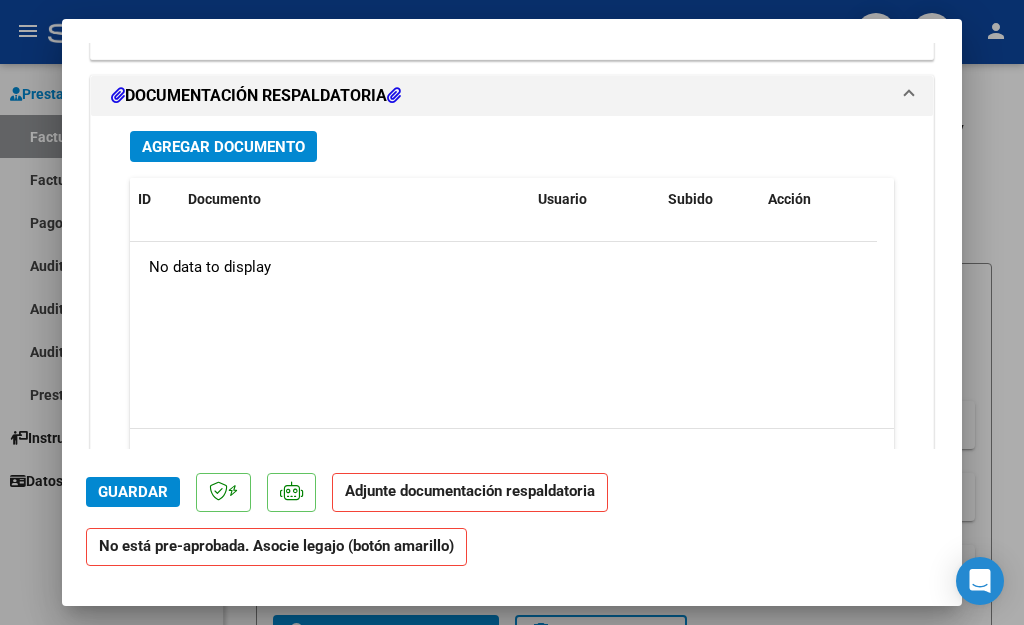 scroll, scrollTop: 1600, scrollLeft: 0, axis: vertical 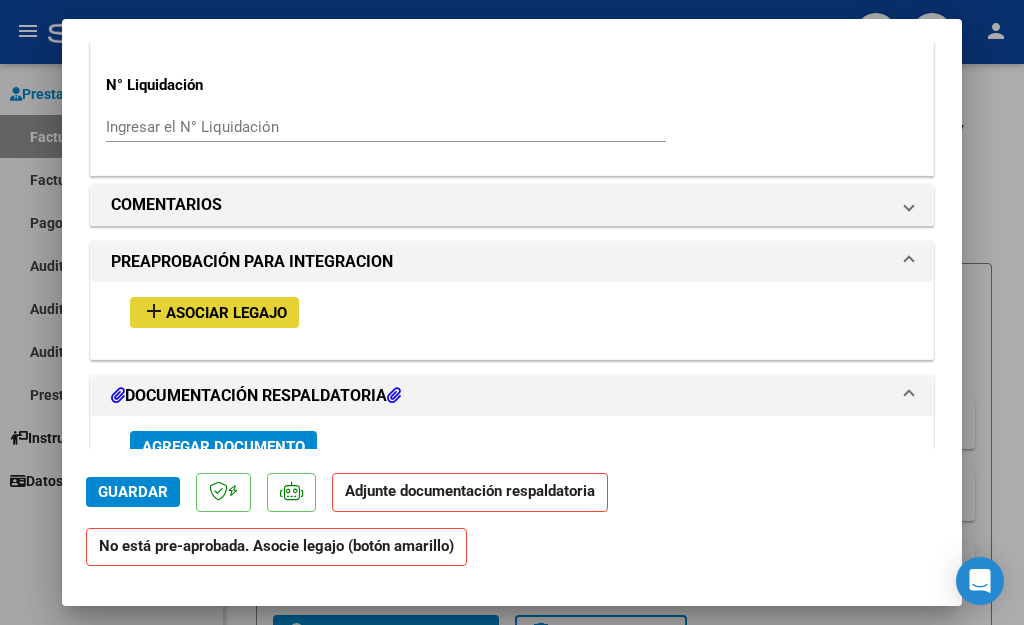 click on "Asociar Legajo" at bounding box center (226, 313) 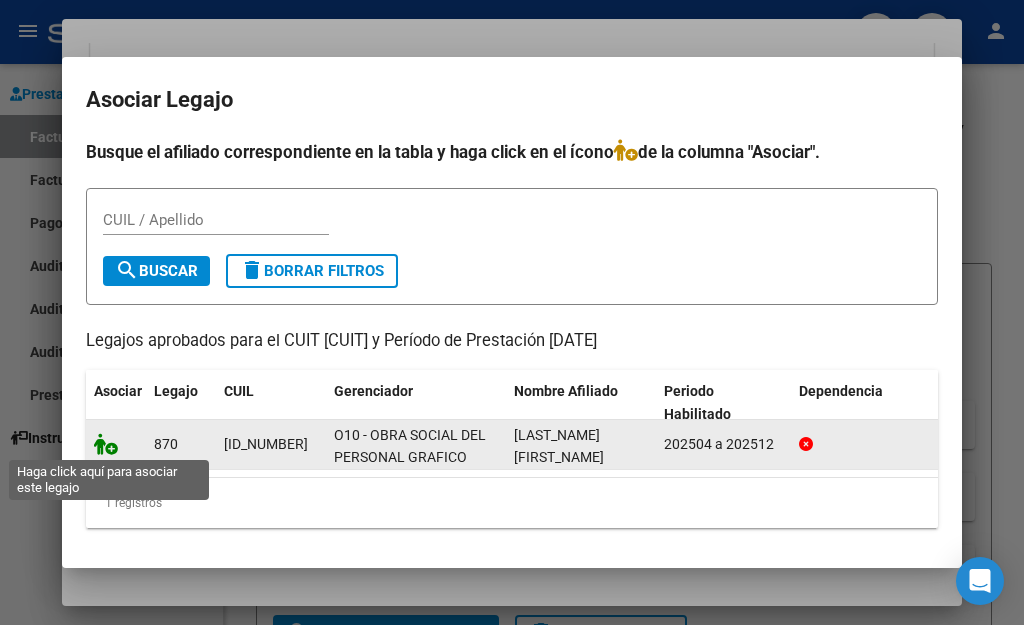click 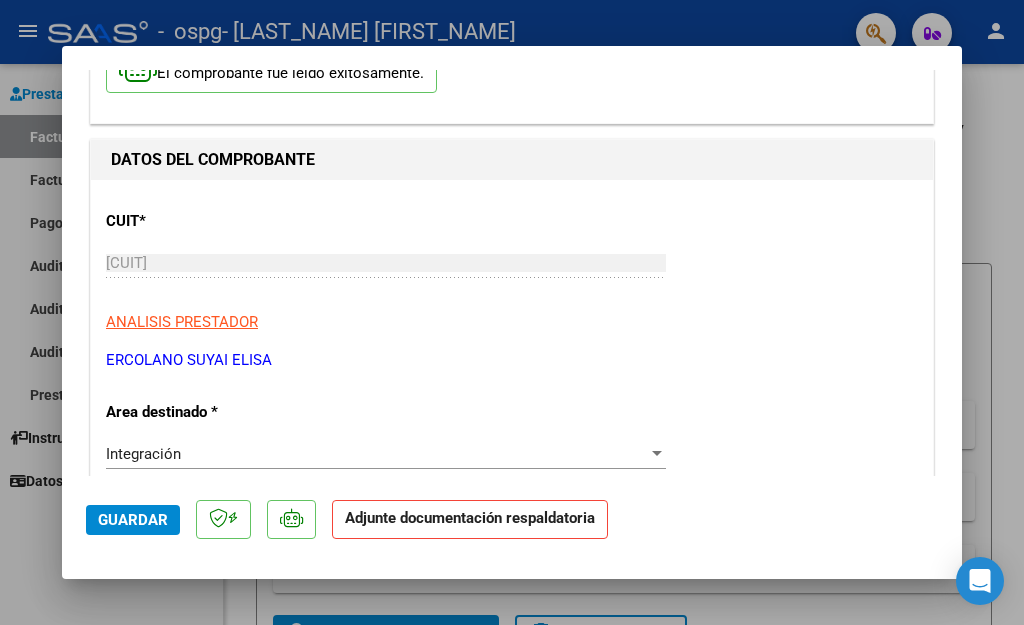 scroll, scrollTop: 0, scrollLeft: 0, axis: both 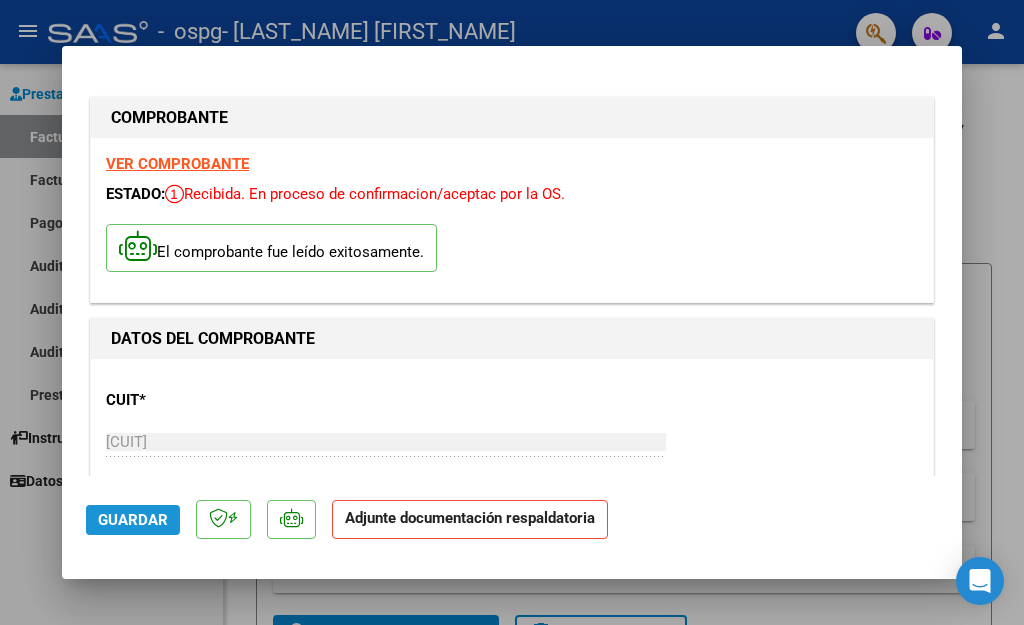 click on "Guardar" 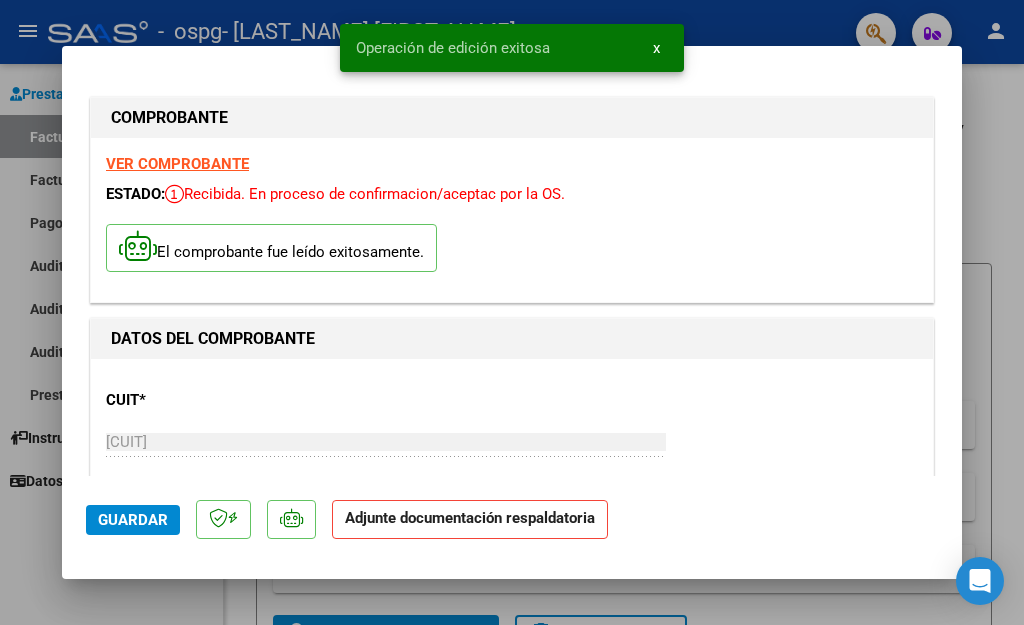 click at bounding box center [512, 312] 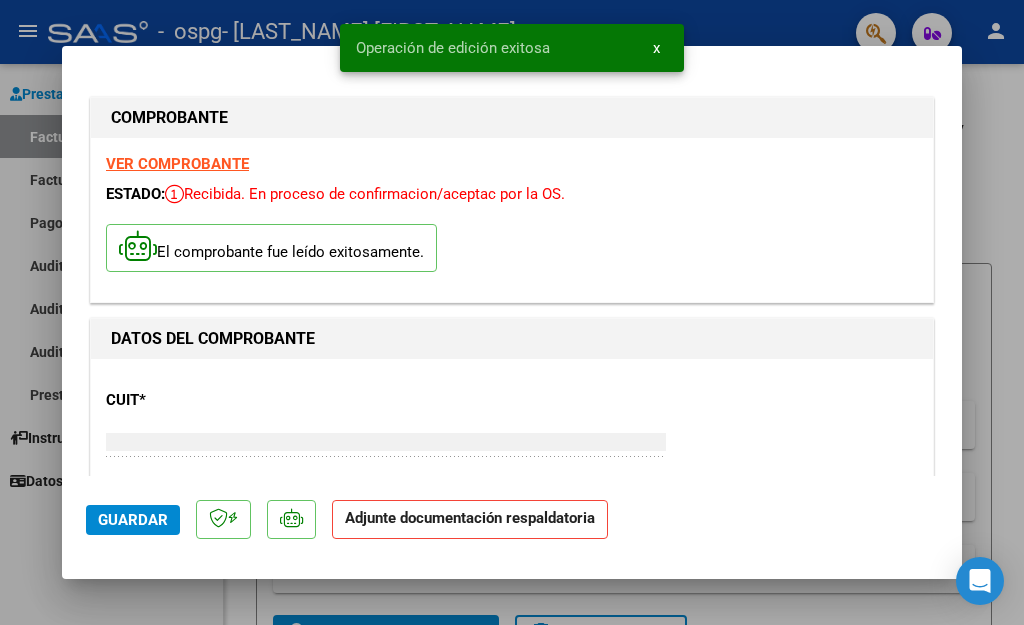 type 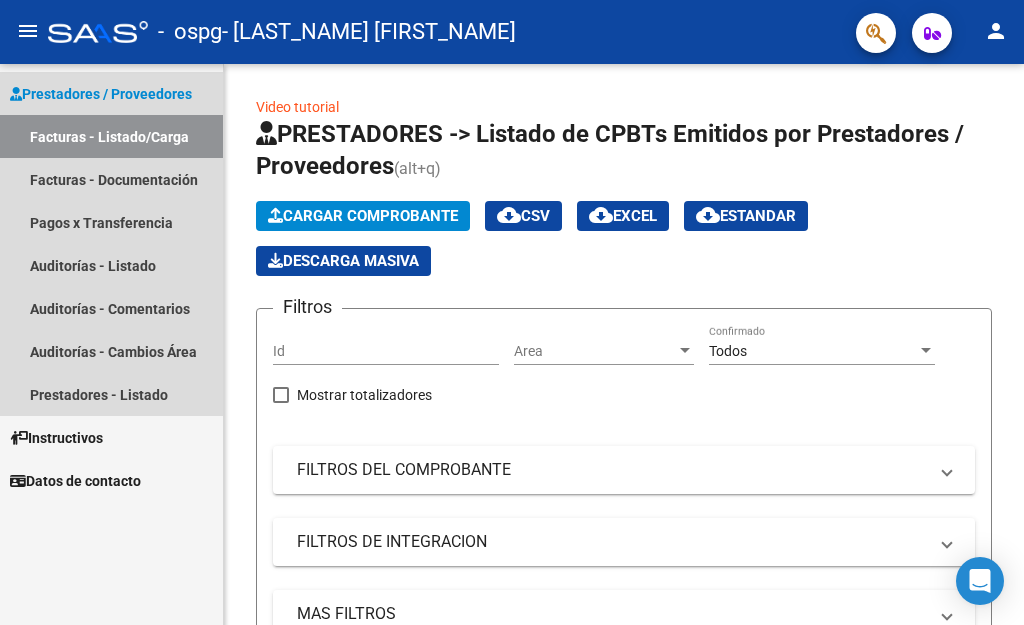 click on "Facturas - Listado/Carga" at bounding box center (111, 136) 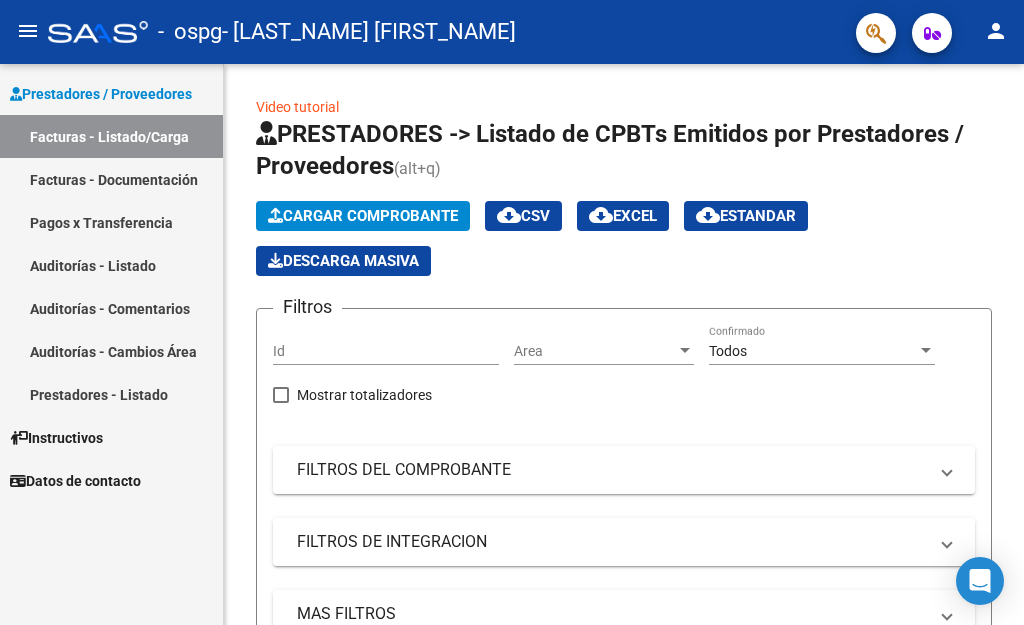 click on "Facturas - Listado/Carga" at bounding box center [111, 136] 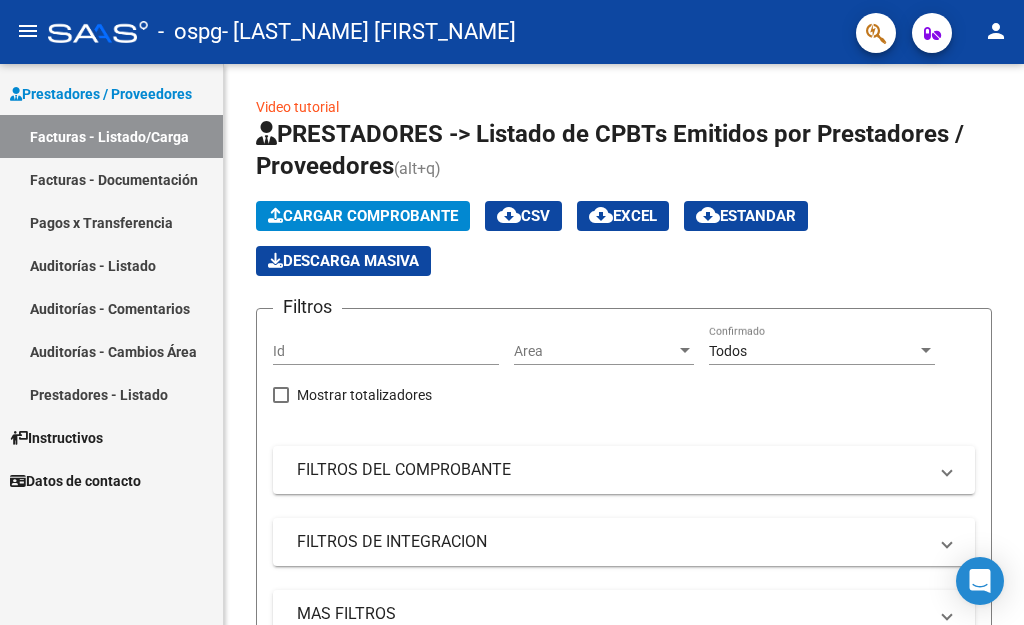 click on "Facturas - Documentación" at bounding box center [111, 179] 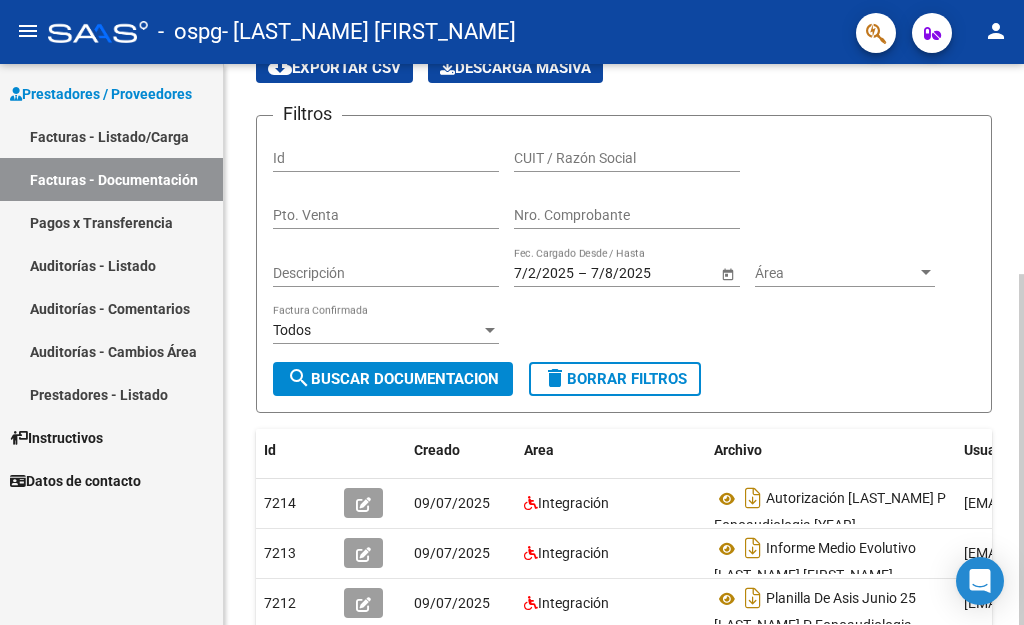 scroll, scrollTop: 200, scrollLeft: 0, axis: vertical 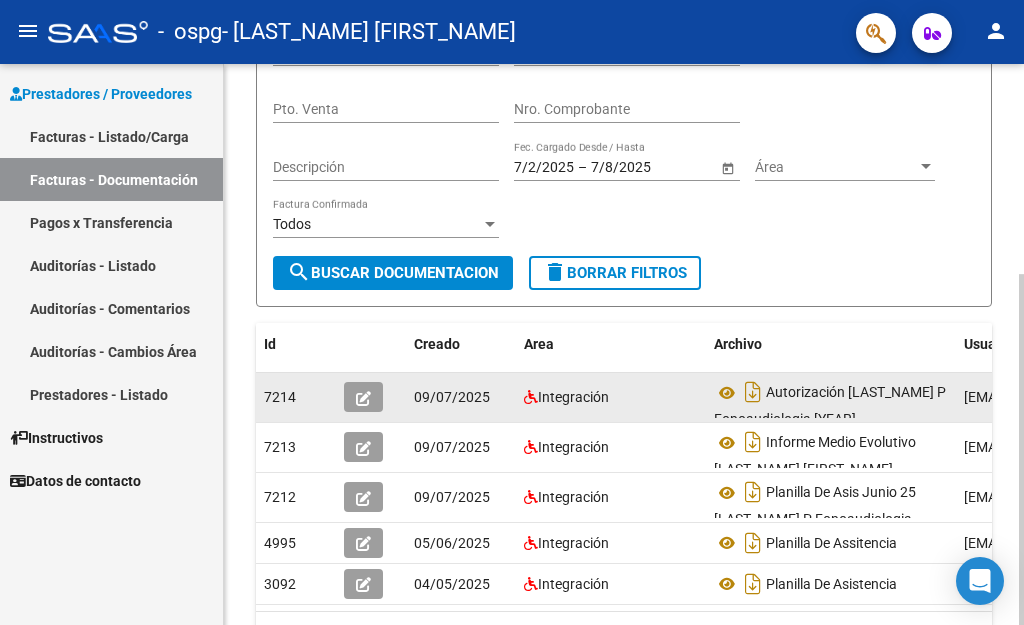 click on "Autorización [LAST_NAME] P Fonoaudiologia [YEAR]" 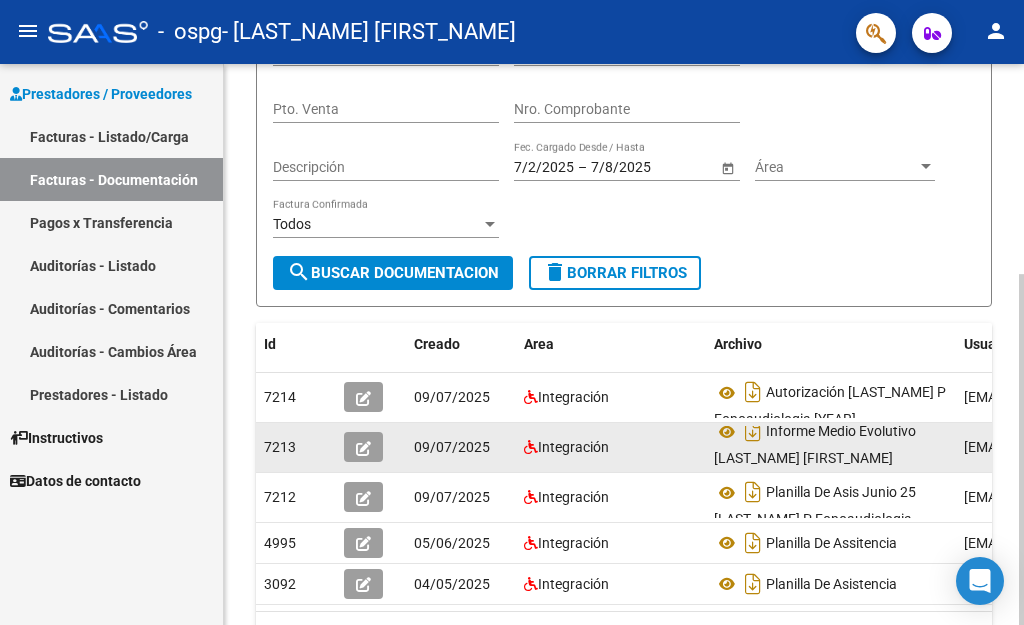 scroll, scrollTop: 12, scrollLeft: 0, axis: vertical 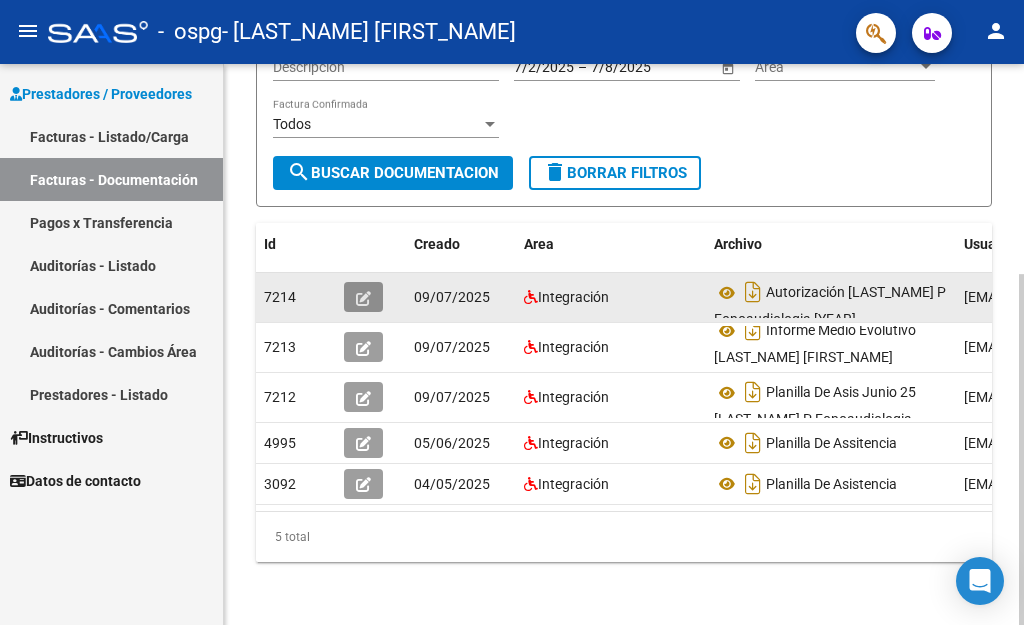 click 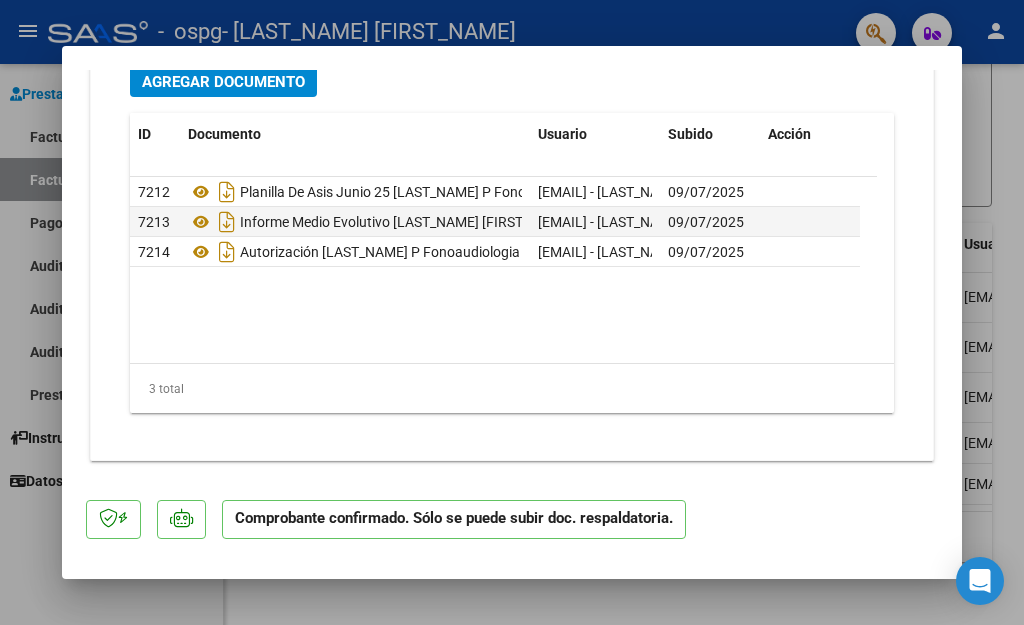 scroll, scrollTop: 2498, scrollLeft: 0, axis: vertical 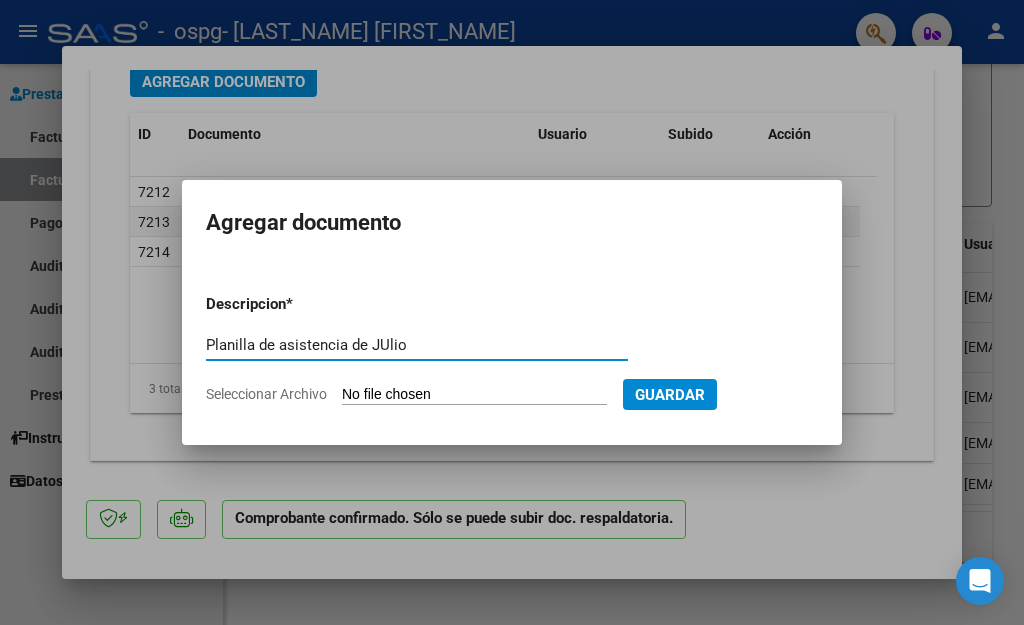 click on "Planilla de asistencia de JUlio" at bounding box center (417, 345) 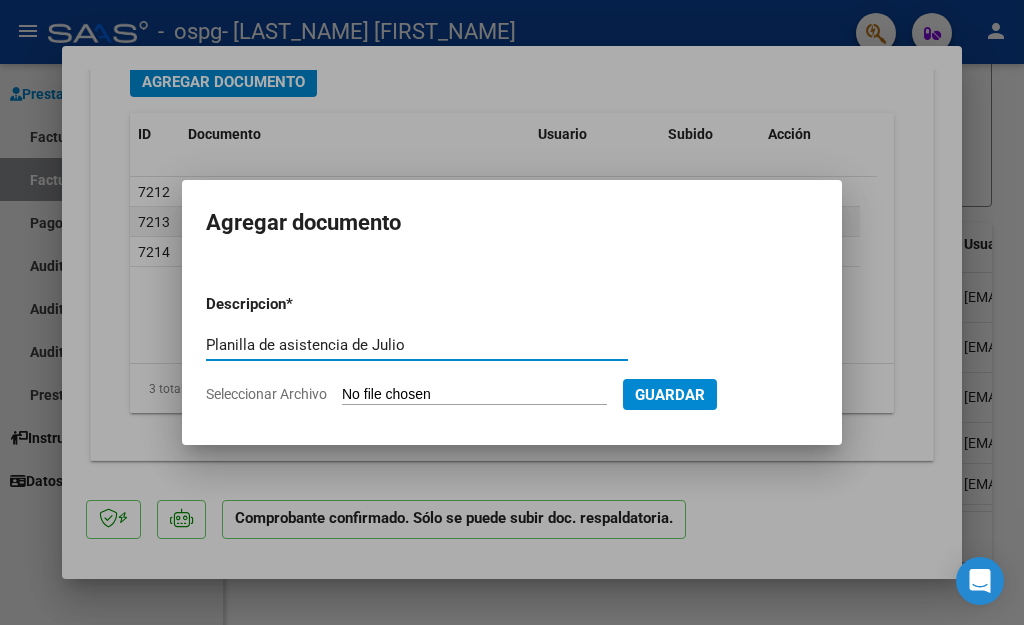 type on "Planilla de asistencia de Julio" 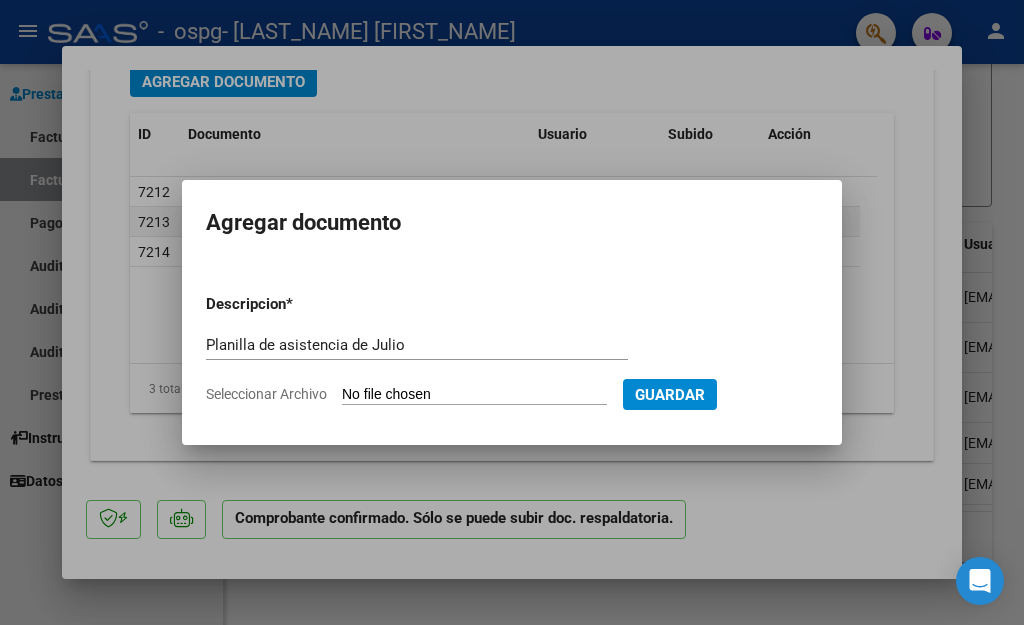 type on "C:\fakepath\[FIRST]. [LAST].pdf" 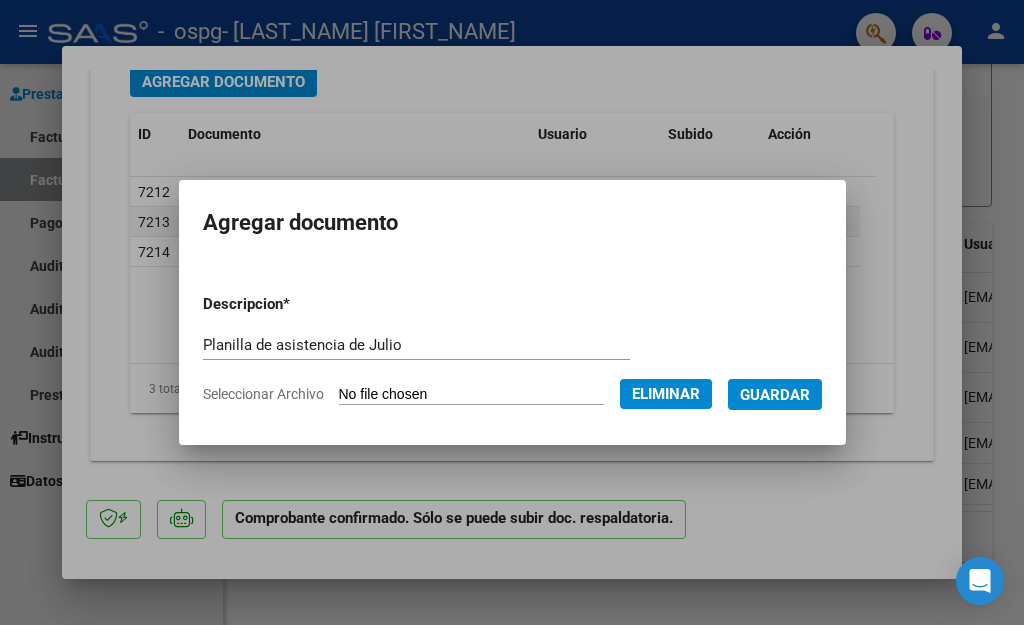 click on "Guardar" at bounding box center [775, 395] 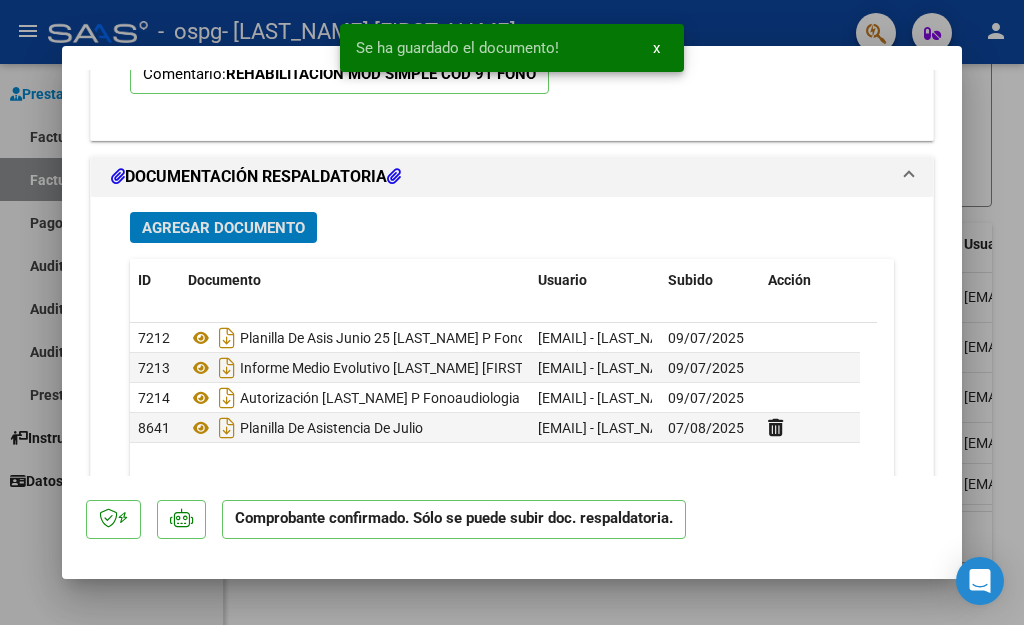 scroll, scrollTop: 1898, scrollLeft: 0, axis: vertical 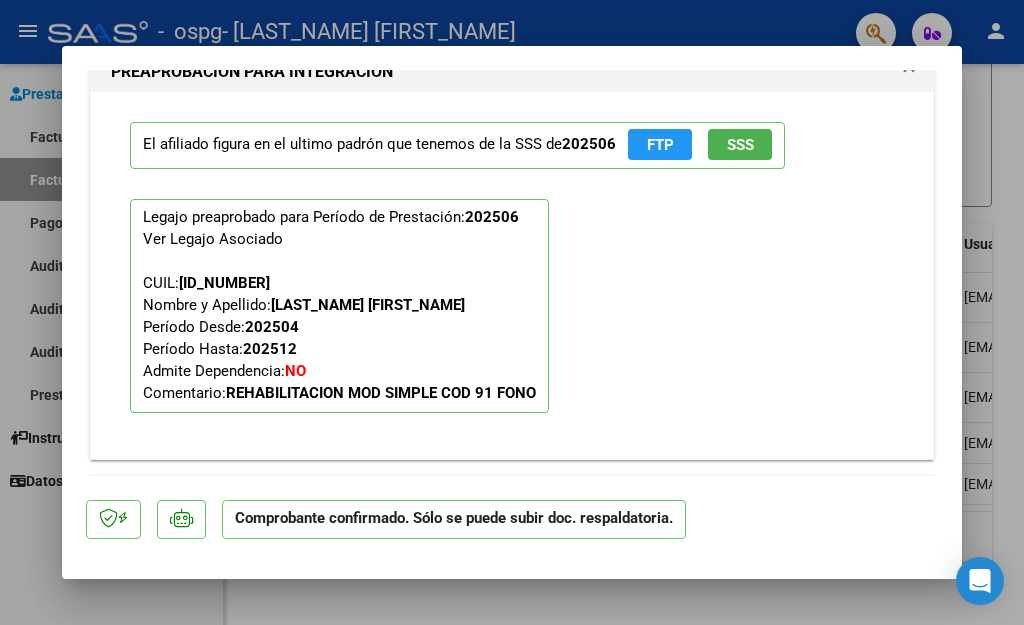 click at bounding box center [512, 312] 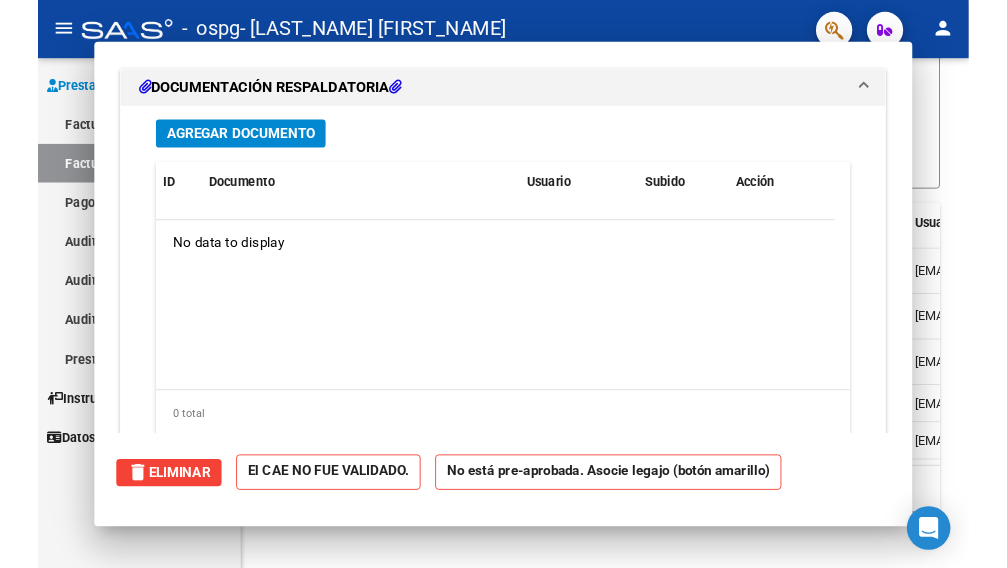 scroll, scrollTop: 0, scrollLeft: 0, axis: both 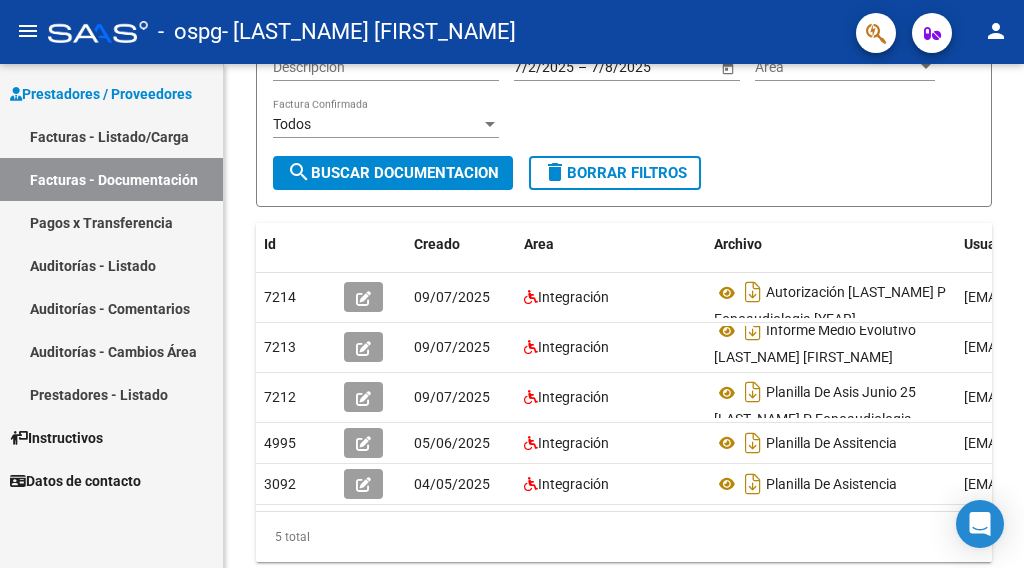 click on "person" 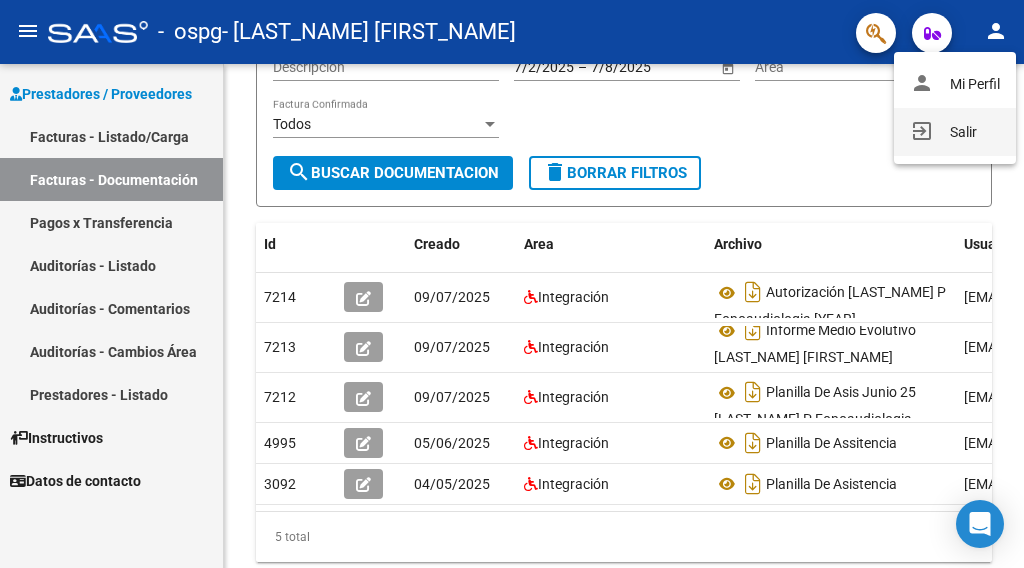 click on "exit_to_app  Salir" at bounding box center (955, 132) 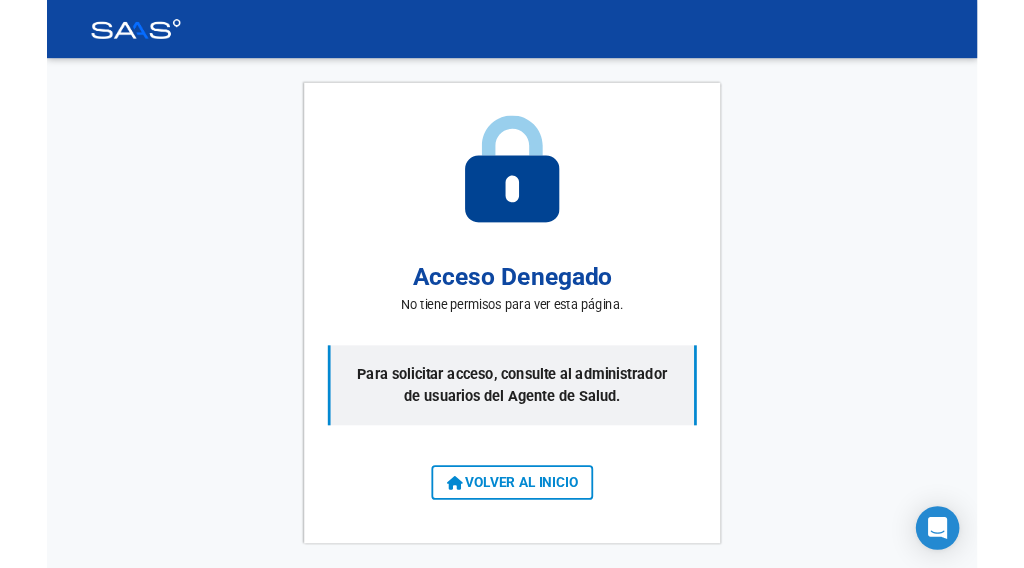 scroll, scrollTop: 0, scrollLeft: 0, axis: both 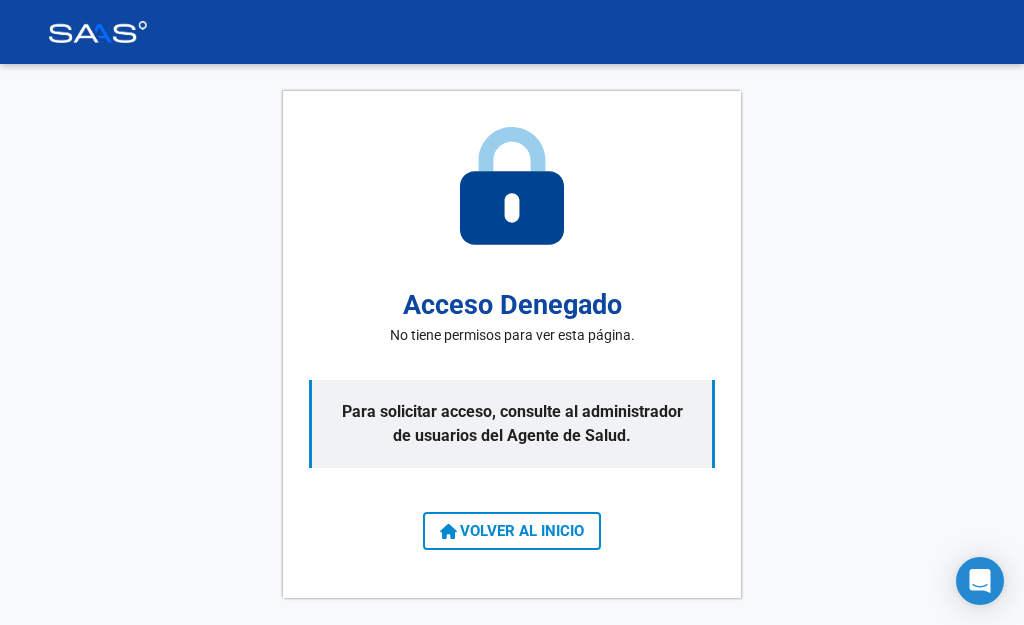 click on "VOLVER AL INICIO" 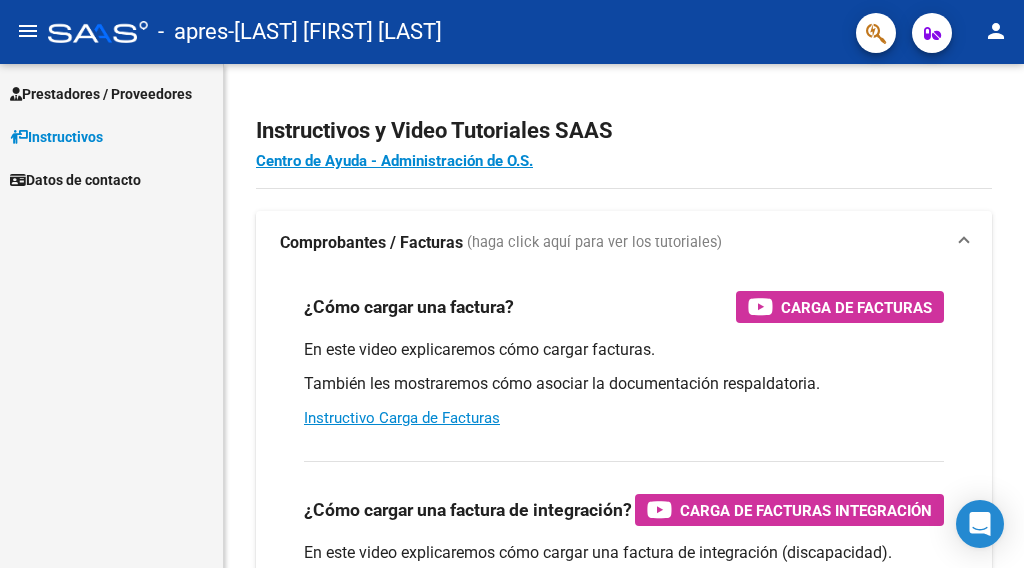 click on "Prestadores / Proveedores" at bounding box center [101, 94] 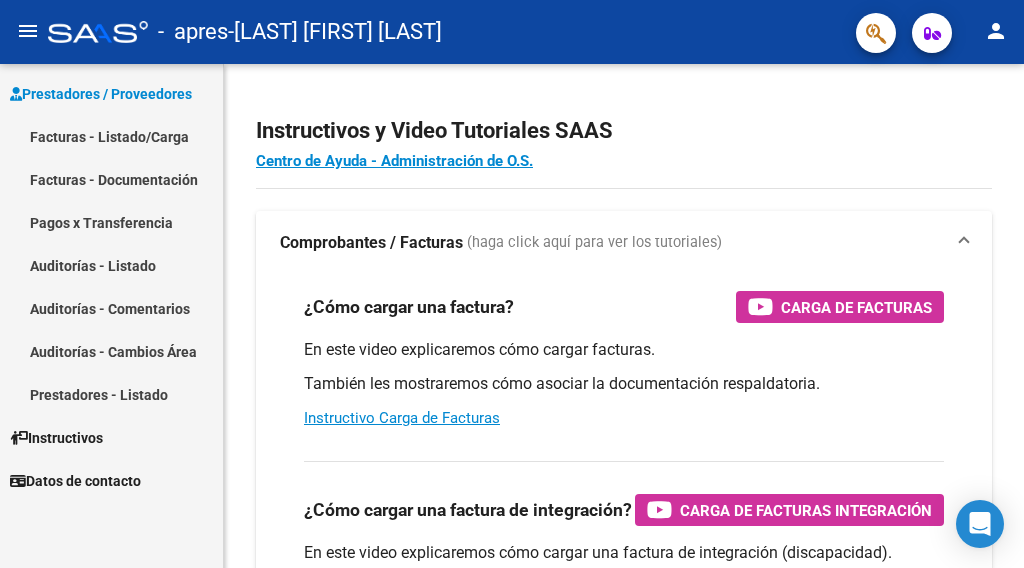 click on "Facturas - Listado/Carga" at bounding box center (111, 136) 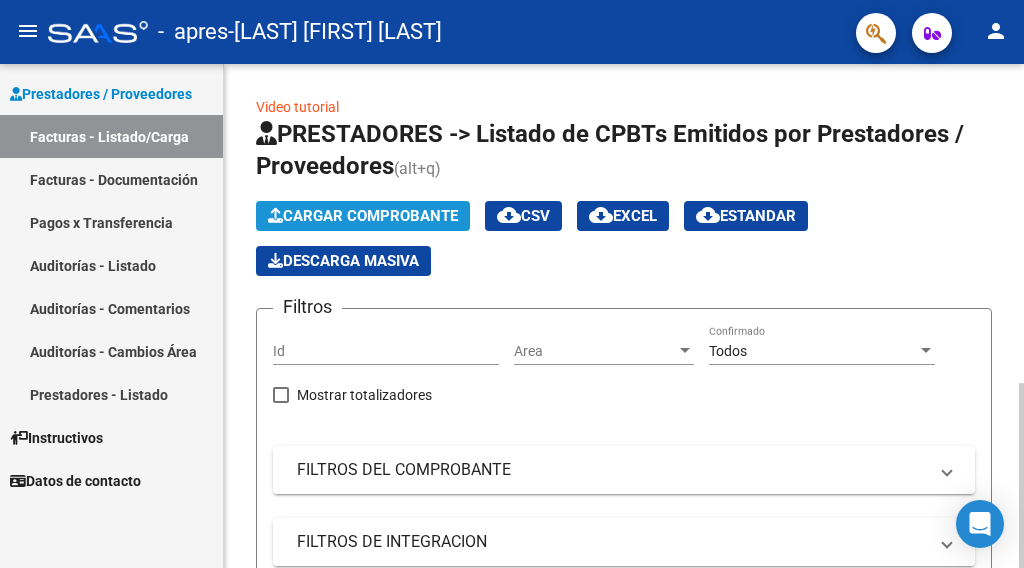 click on "Cargar Comprobante" 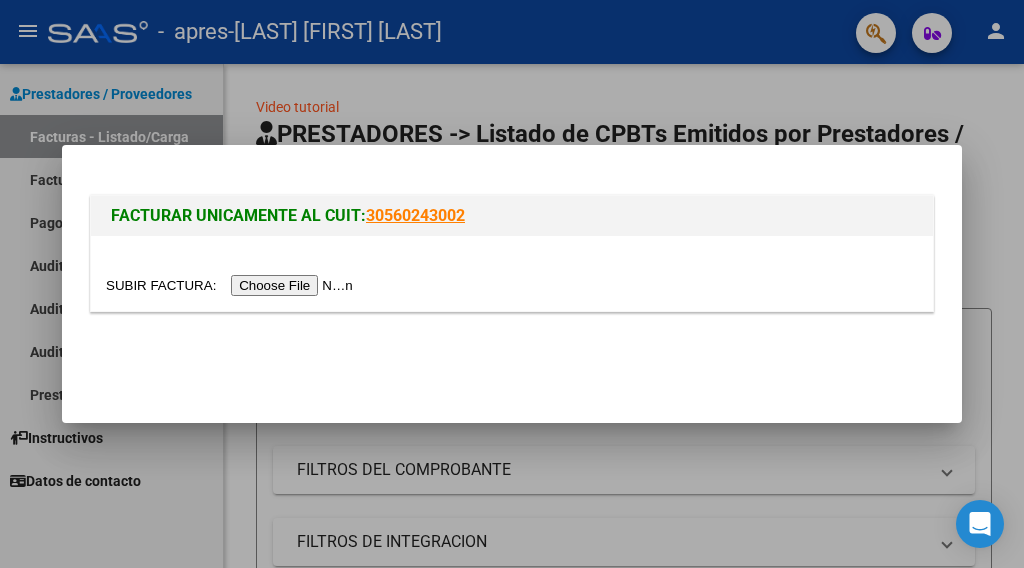 click at bounding box center (232, 285) 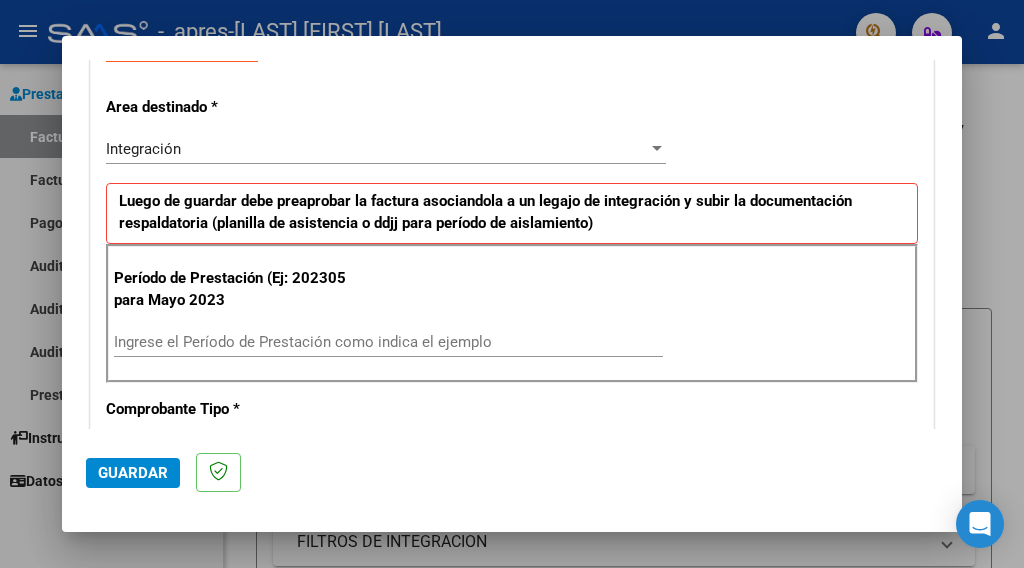 scroll, scrollTop: 400, scrollLeft: 0, axis: vertical 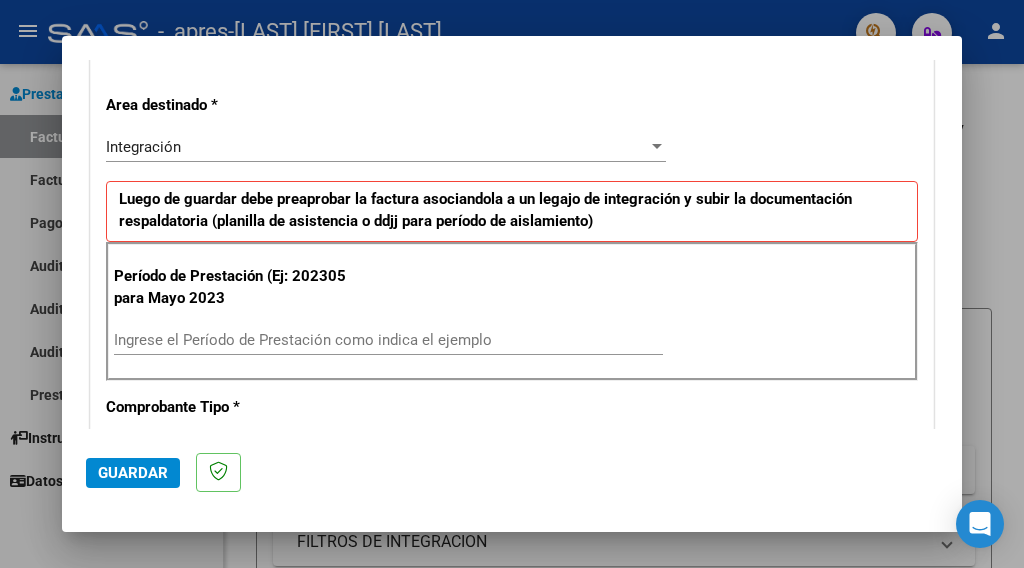 click on "Ingrese el Período de Prestación como indica el ejemplo" at bounding box center [388, 340] 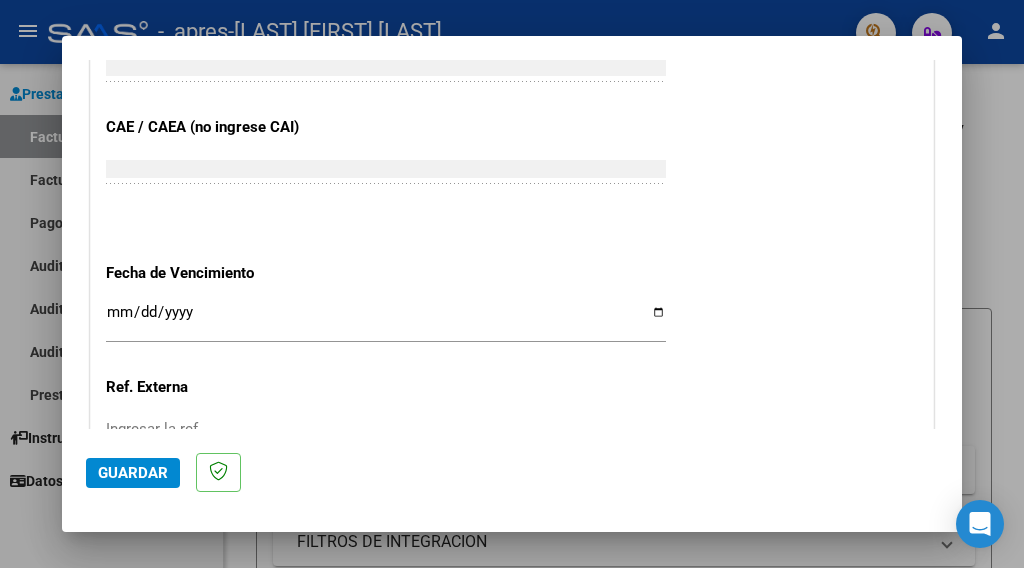 scroll, scrollTop: 1300, scrollLeft: 0, axis: vertical 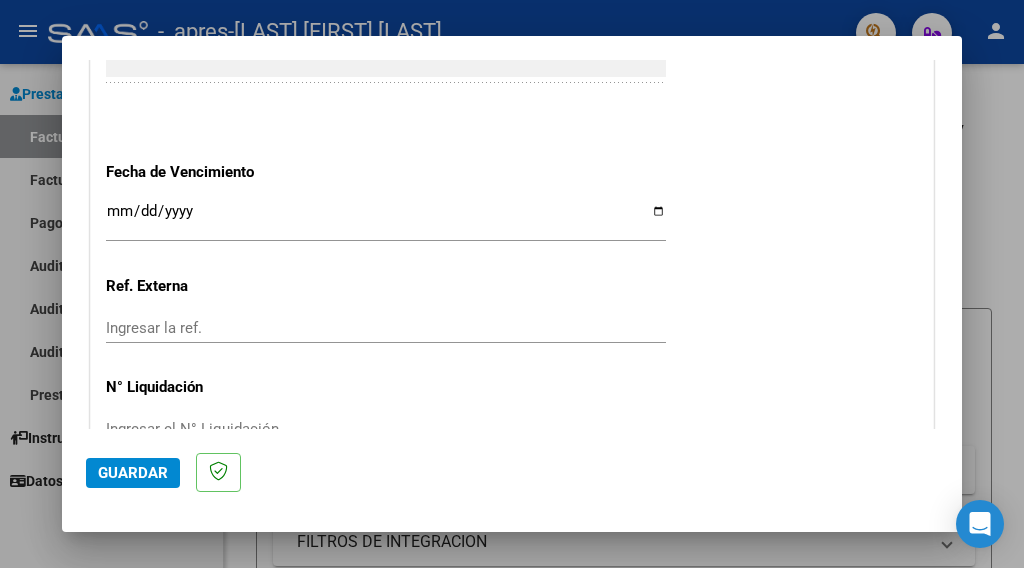 type on "202507" 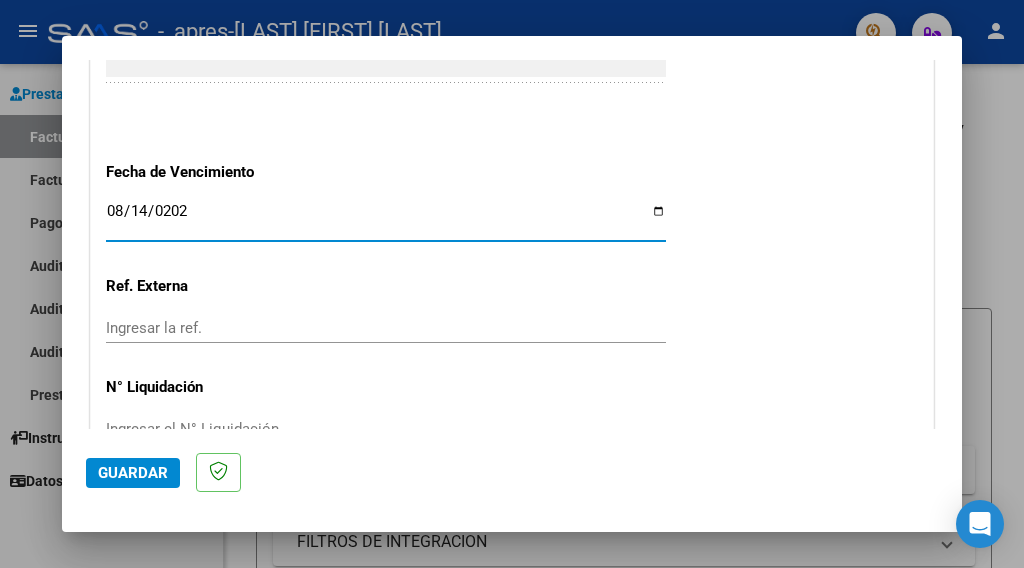 type on "2025-08-14" 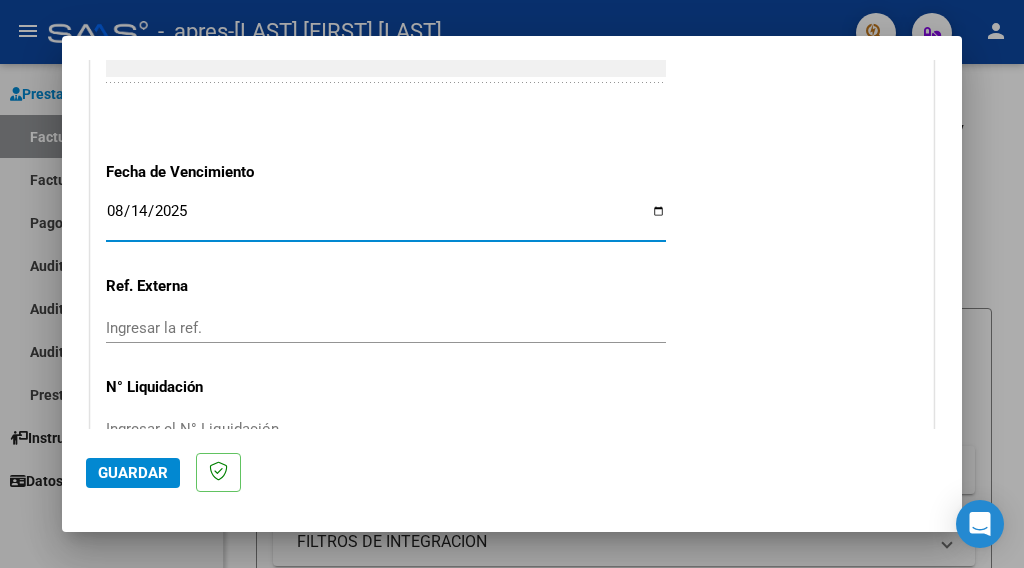 click on "CUIT  *   27-32743651-7 Ingresar CUIT  ANALISIS PRESTADOR  Area destinado * Integración Seleccionar Area Luego de guardar debe preaprobar la factura asociandola a un legajo de integración y subir la documentación respaldatoria (planilla de asistencia o ddjj para período de aislamiento)  Período de Prestación (Ej: 202305 para Mayo 2023    202507 Ingrese el Período de Prestación como indica el ejemplo   Comprobante Tipo * Factura C Seleccionar Tipo Punto de Venta  *   2 Ingresar el Nro.  Número  *   459 Ingresar el Nro.  Monto  *   $ 197.929,76 Ingresar el monto  Fecha del Cpbt.  *   2025-08-04 Ingresar la fecha  CAE / CAEA (no ingrese CAI)    75317953248257 Ingresar el CAE o CAEA (no ingrese CAI)  Fecha de Vencimiento    2025-08-14 Ingresar la fecha  Ref. Externa    Ingresar la ref.  N° Liquidación    Ingresar el N° Liquidación" at bounding box center [512, -256] 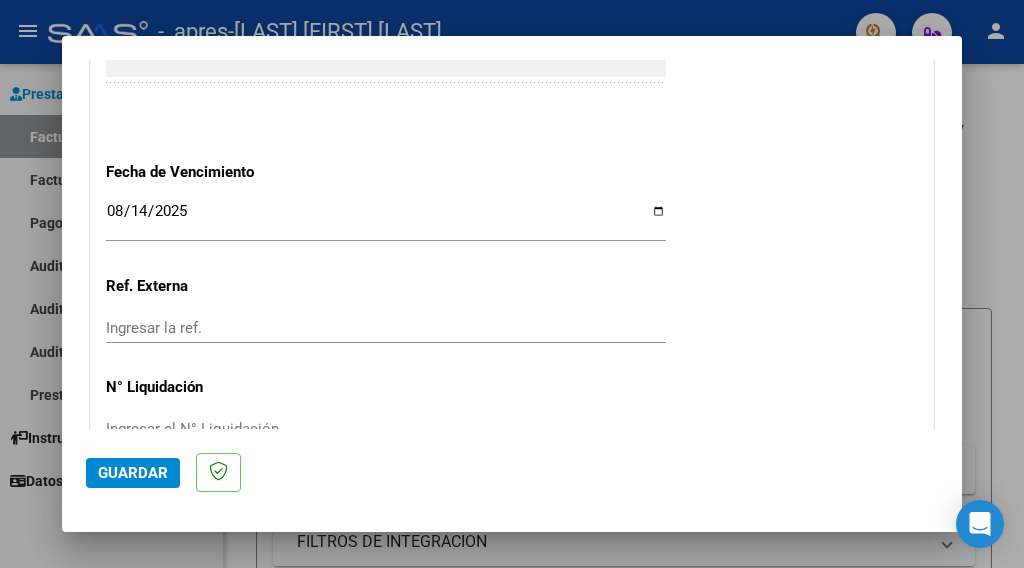 scroll, scrollTop: 1390, scrollLeft: 0, axis: vertical 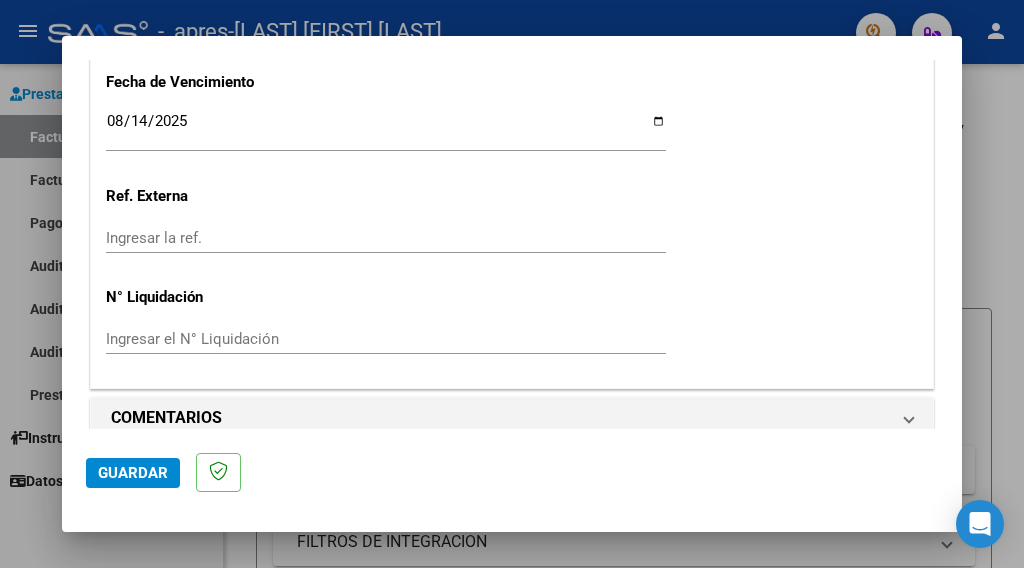 click on "Guardar" 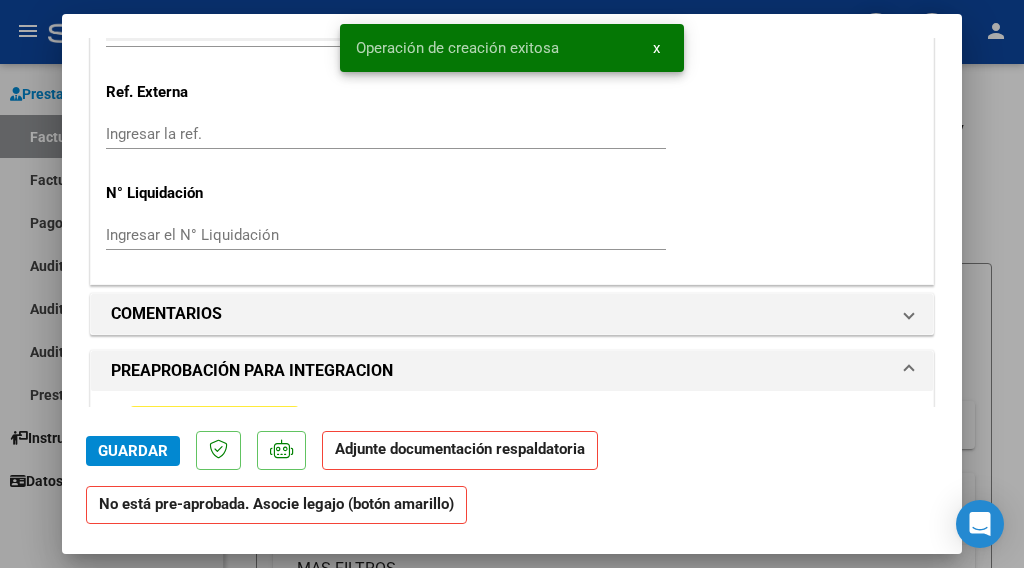 scroll, scrollTop: 1500, scrollLeft: 0, axis: vertical 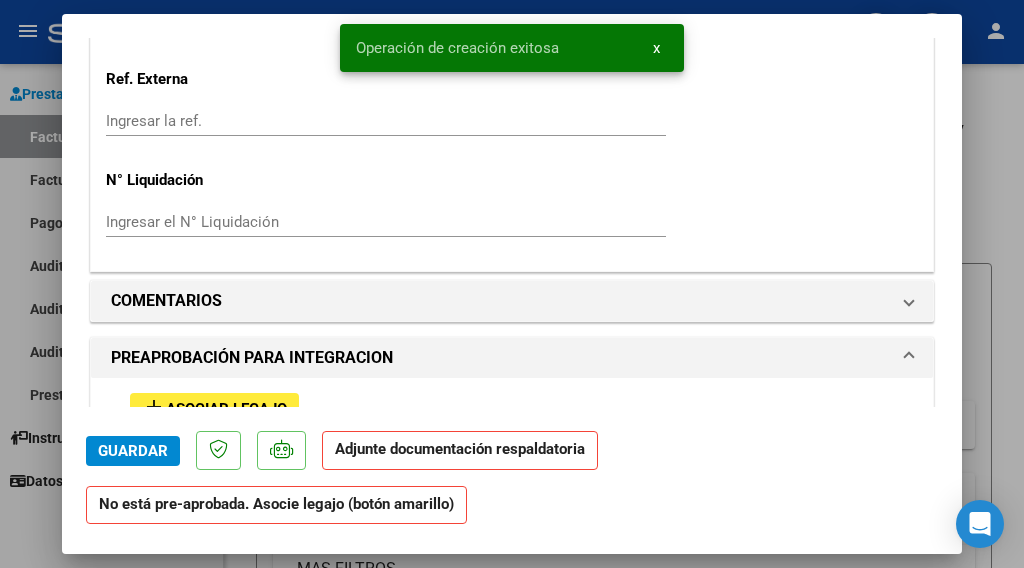 click on "Asociar Legajo" at bounding box center (226, 409) 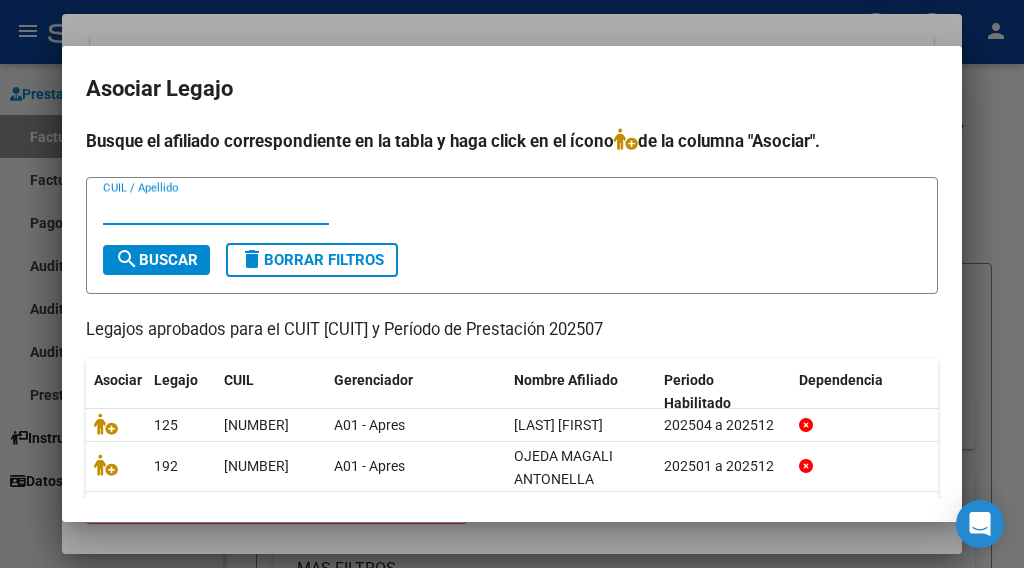 scroll, scrollTop: 84, scrollLeft: 0, axis: vertical 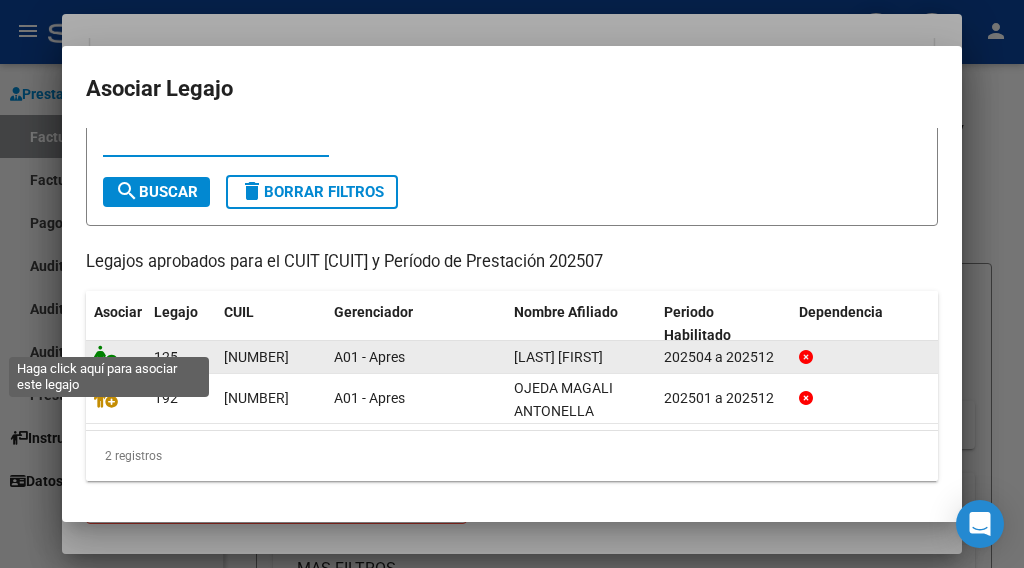 click 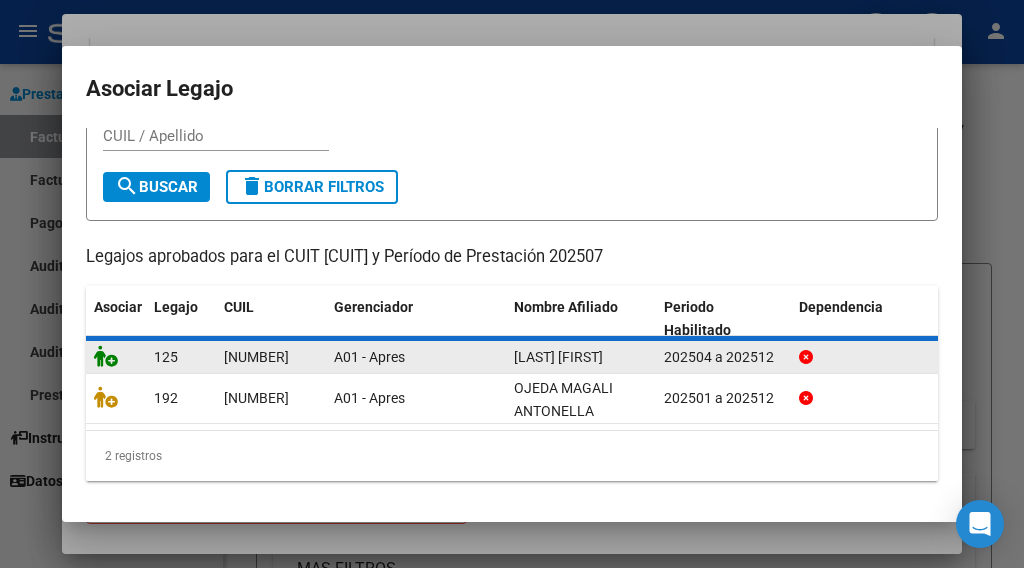scroll, scrollTop: 1553, scrollLeft: 0, axis: vertical 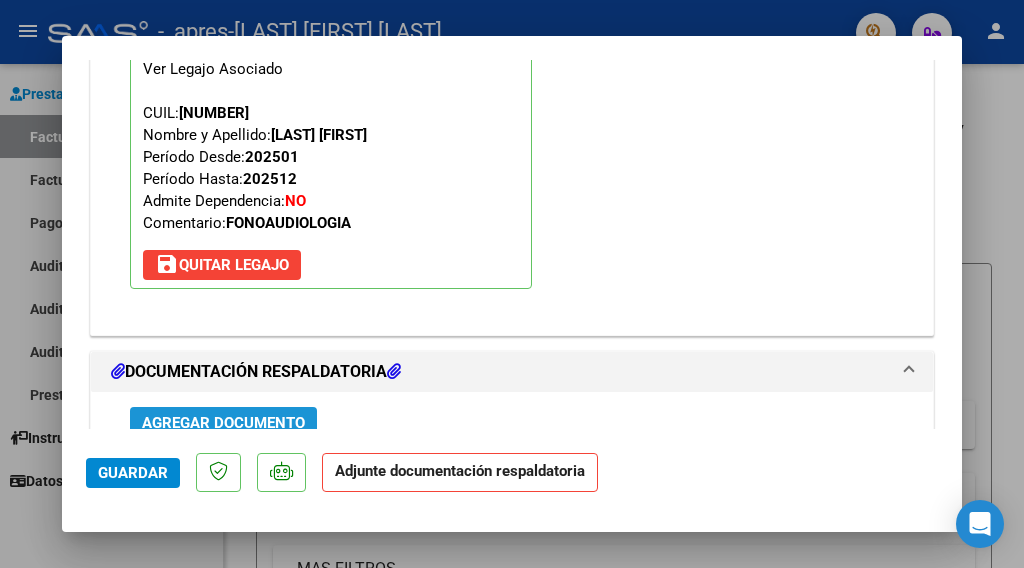 click on "Agregar Documento" at bounding box center (223, 423) 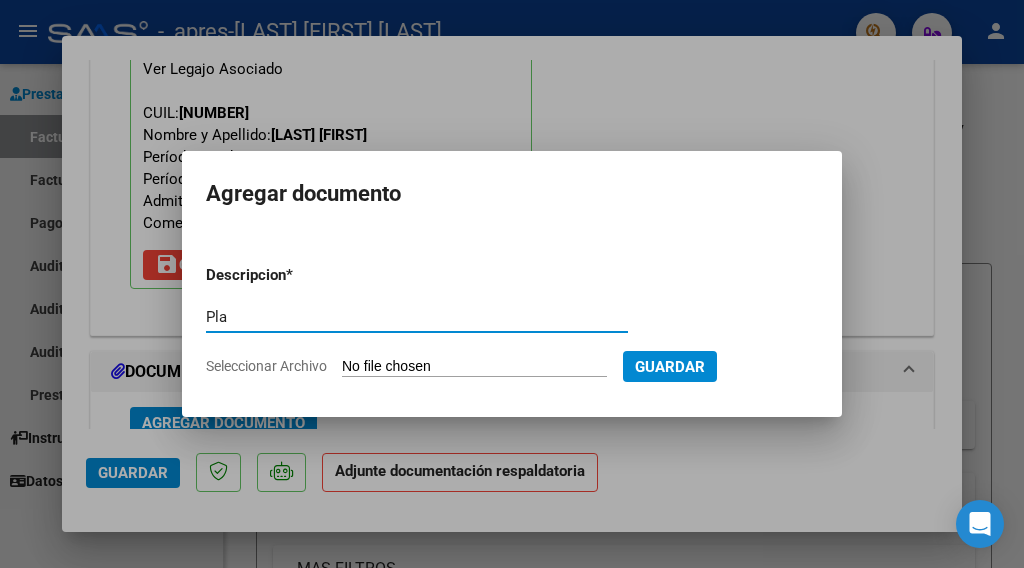 type on "Planilla de asistencia" 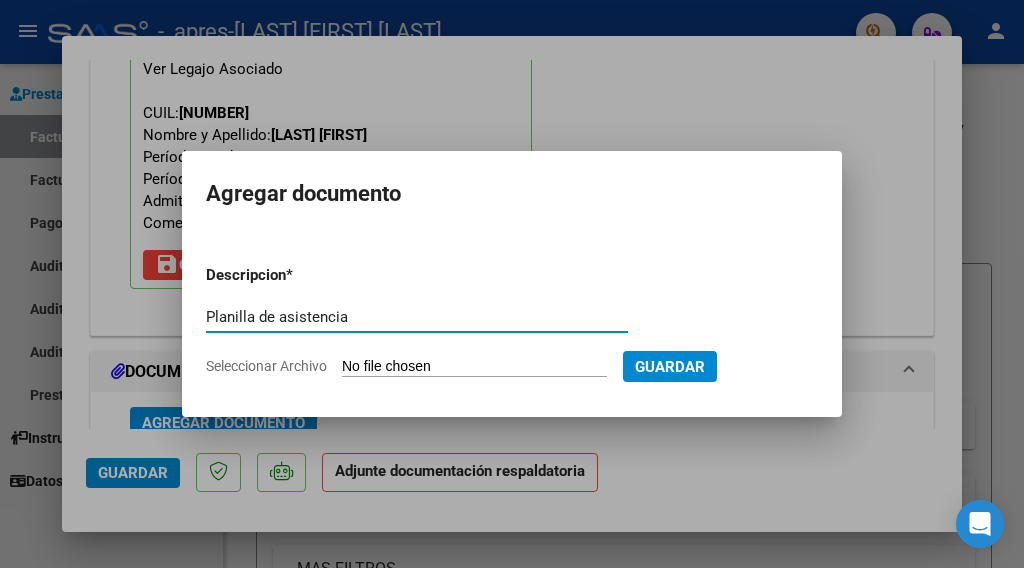 click on "Seleccionar Archivo" at bounding box center (474, 367) 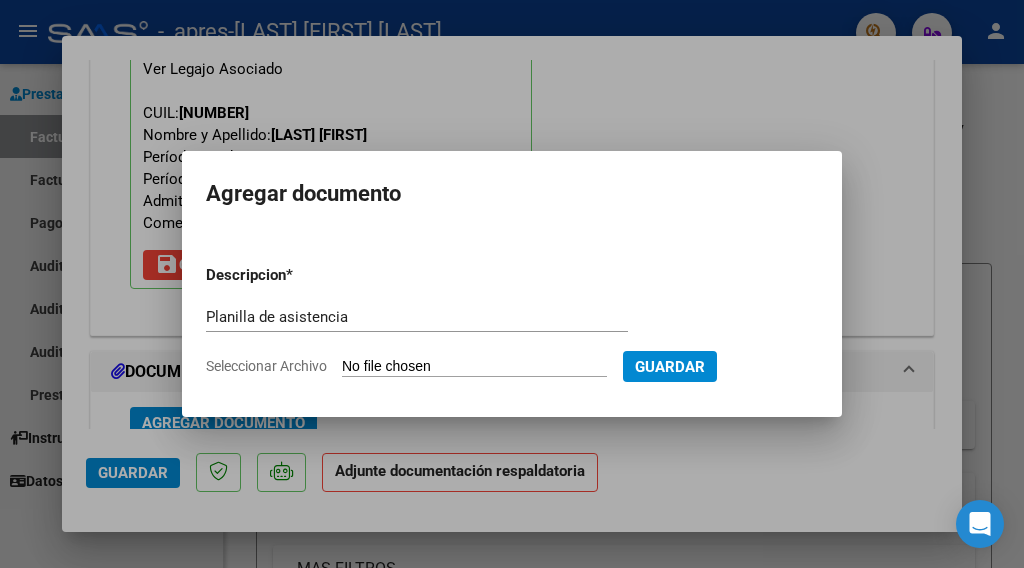 type on "C:\fakepath\P.A. julio Valentino.pdf" 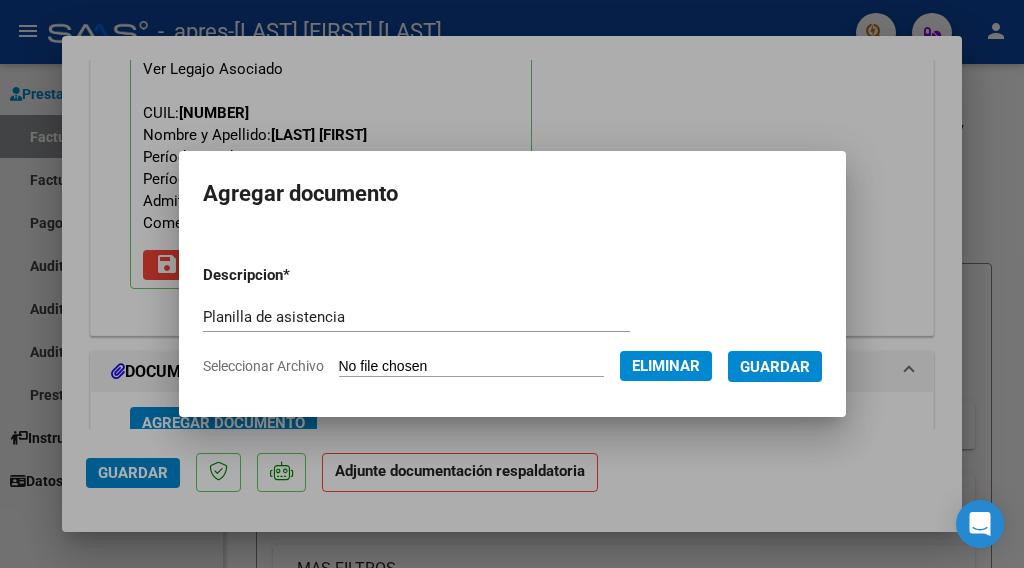 click on "Guardar" at bounding box center [775, 367] 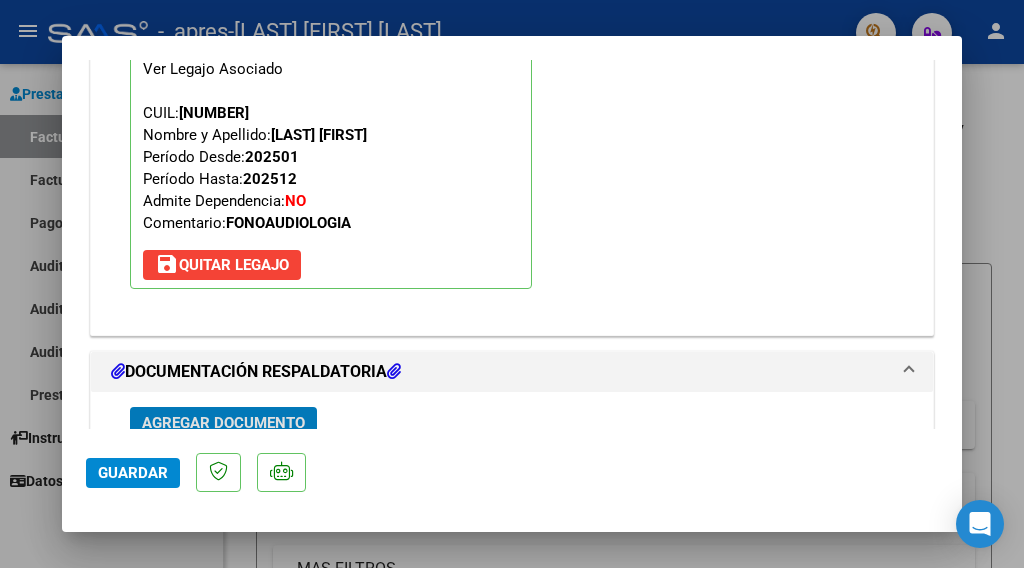 click on "Guardar" 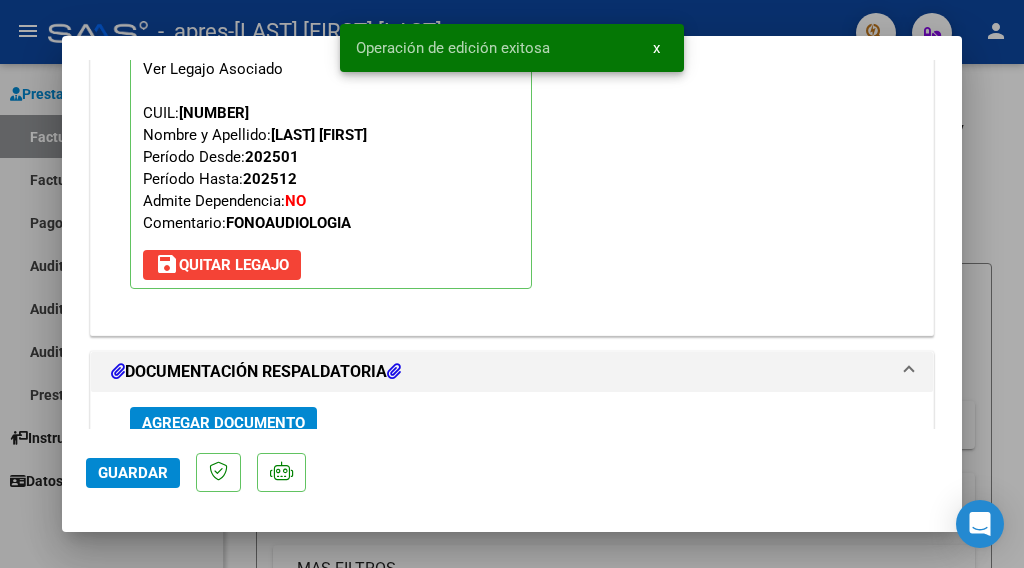 click at bounding box center (512, 284) 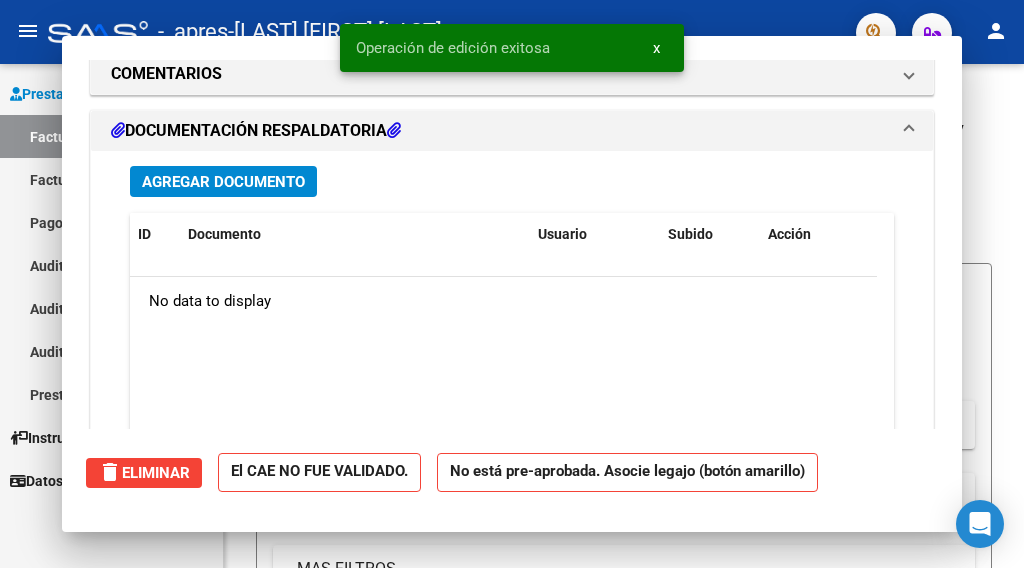 scroll, scrollTop: 0, scrollLeft: 0, axis: both 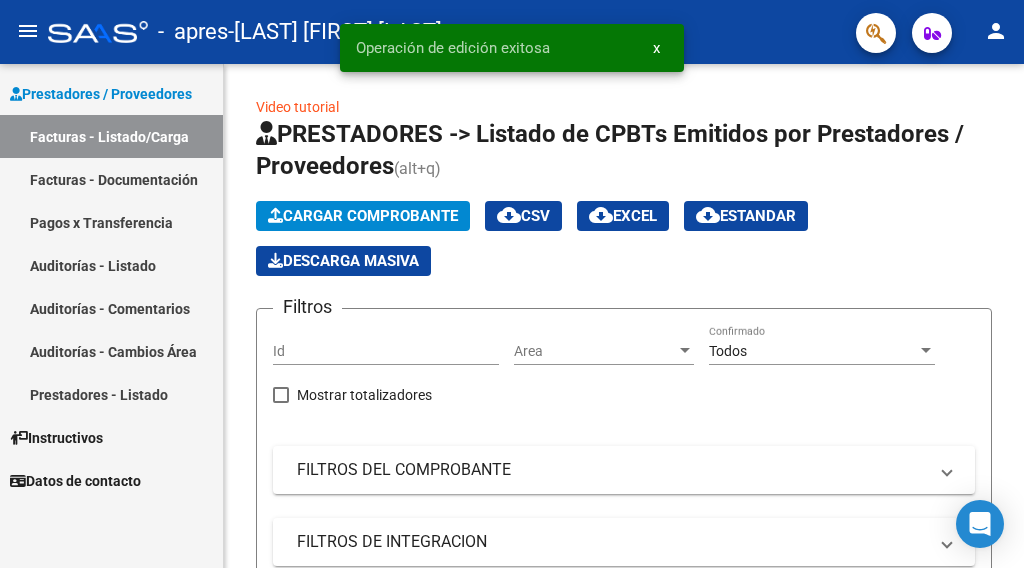 click on "Facturas - Documentación" at bounding box center (111, 179) 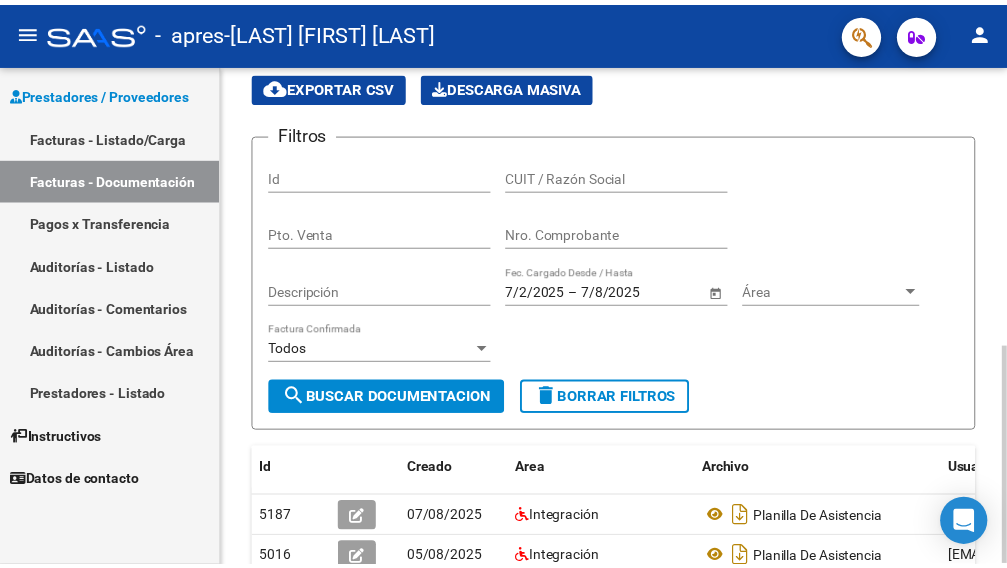 scroll, scrollTop: 0, scrollLeft: 0, axis: both 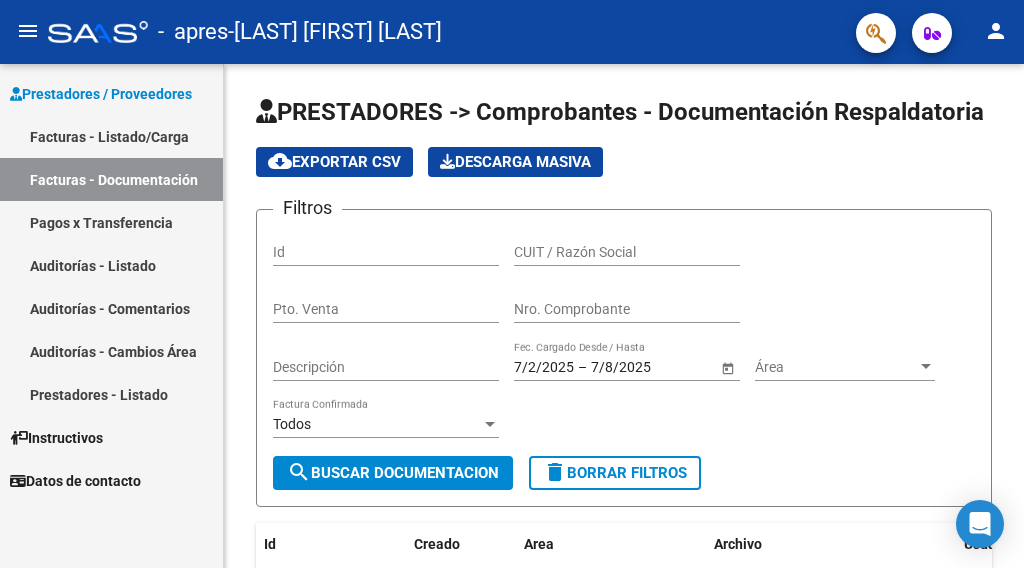click on "person" 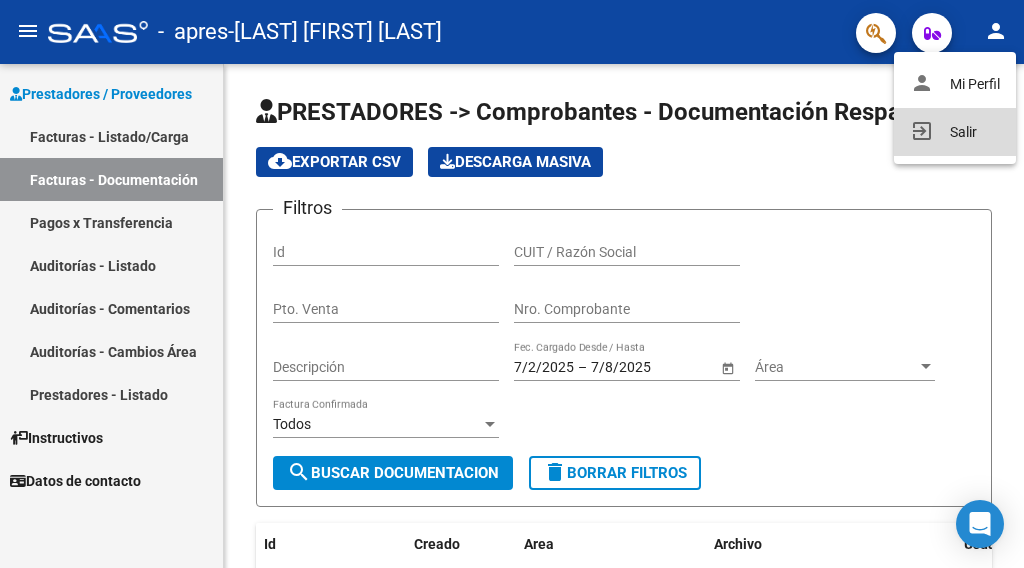 click on "exit_to_app  Salir" at bounding box center (955, 132) 